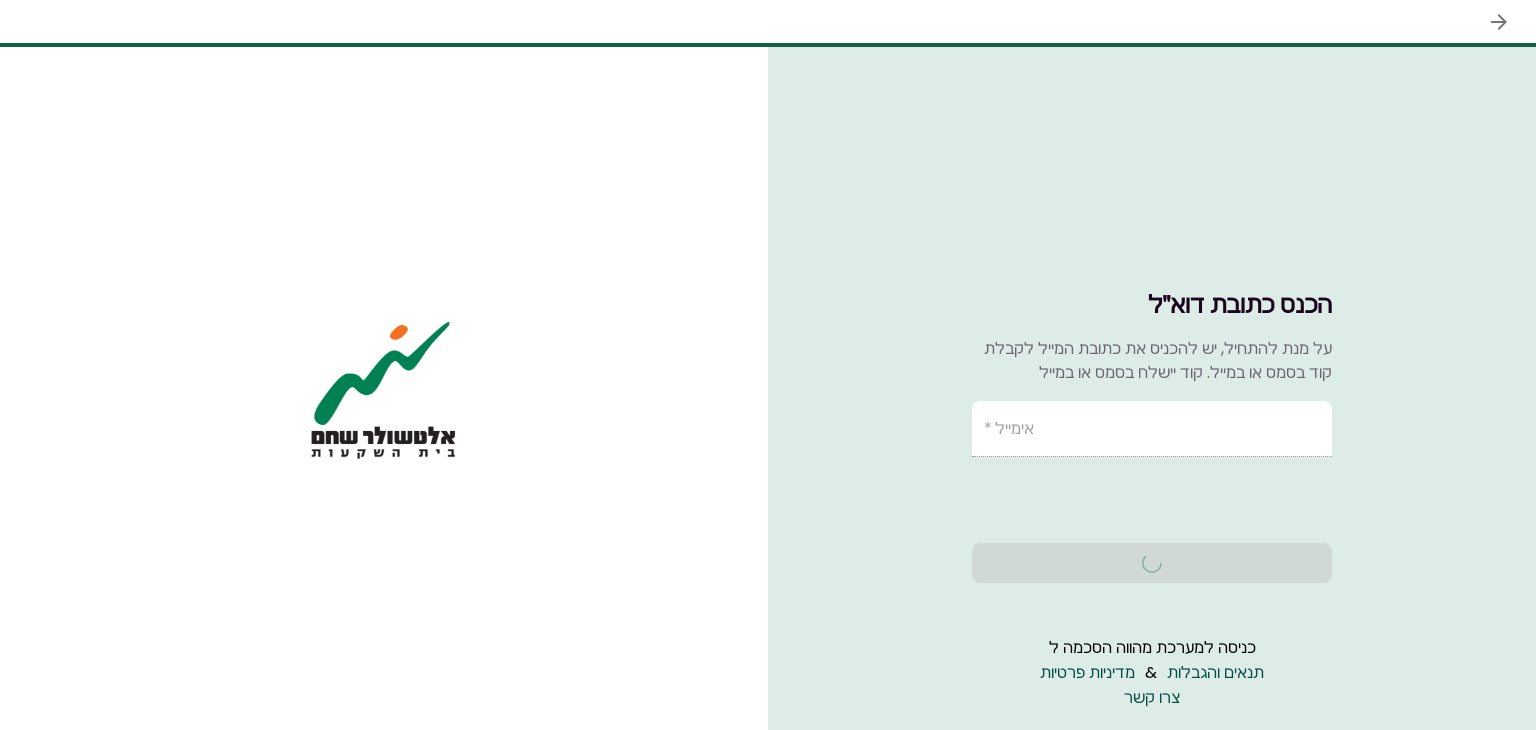 scroll, scrollTop: 0, scrollLeft: 0, axis: both 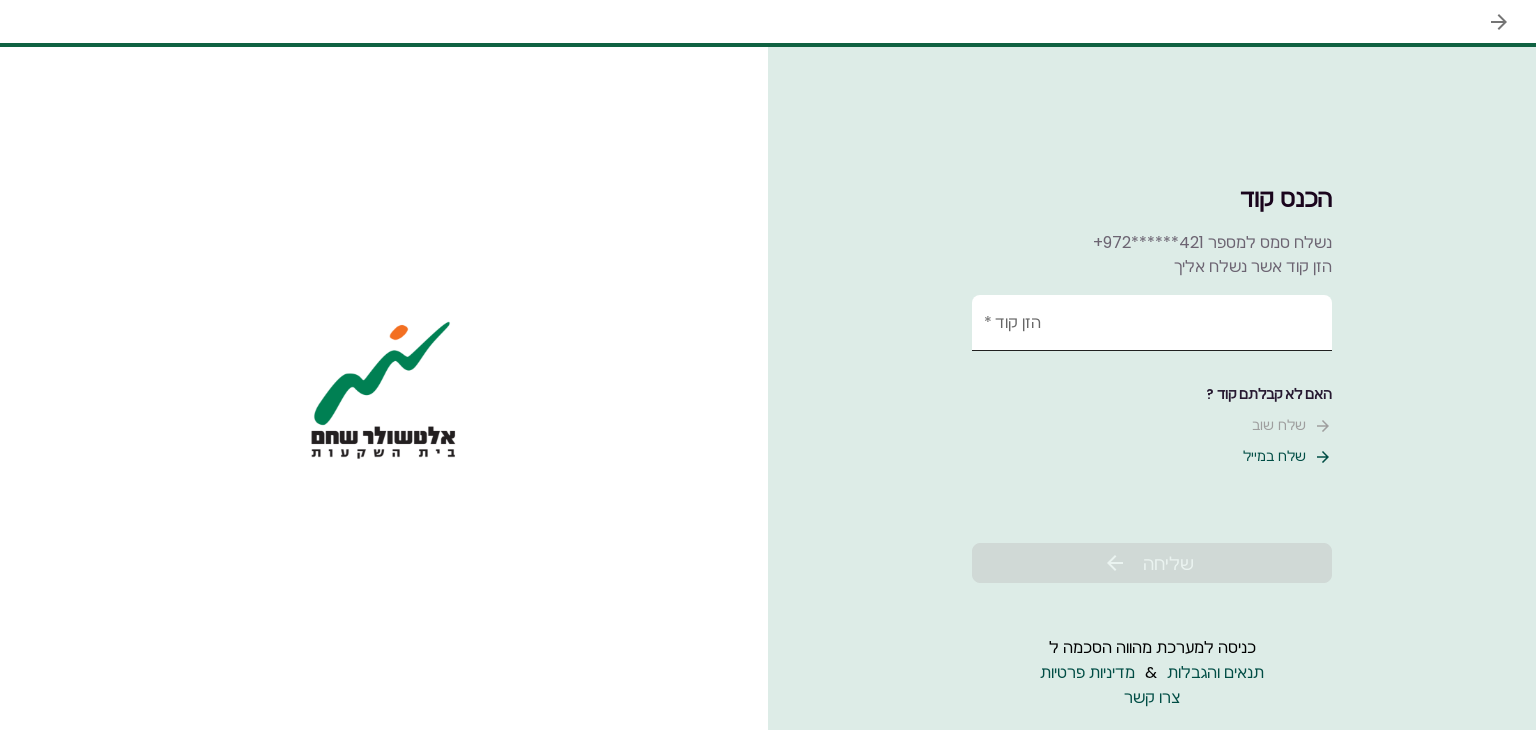 click on "הזן קוד   *" at bounding box center (1152, 323) 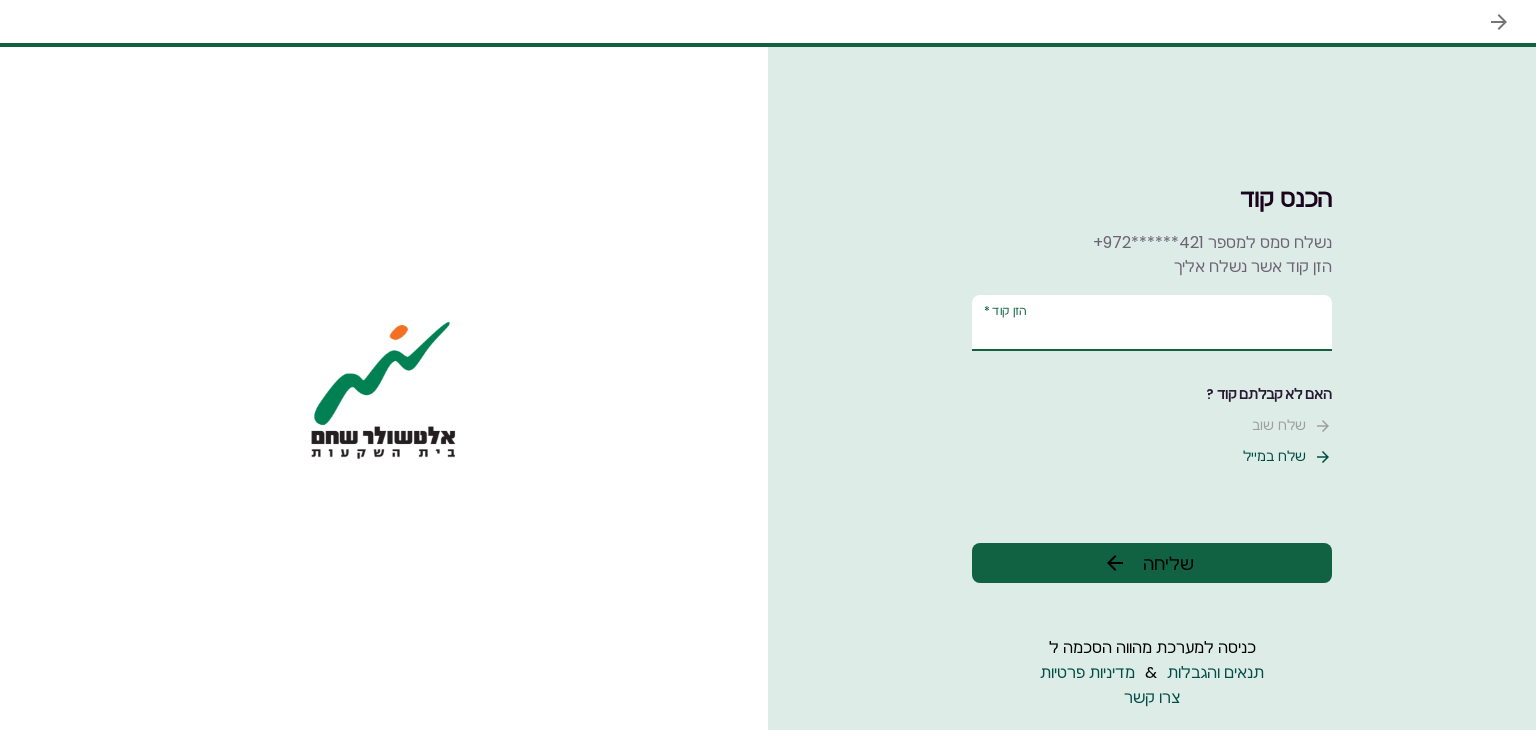 type on "******" 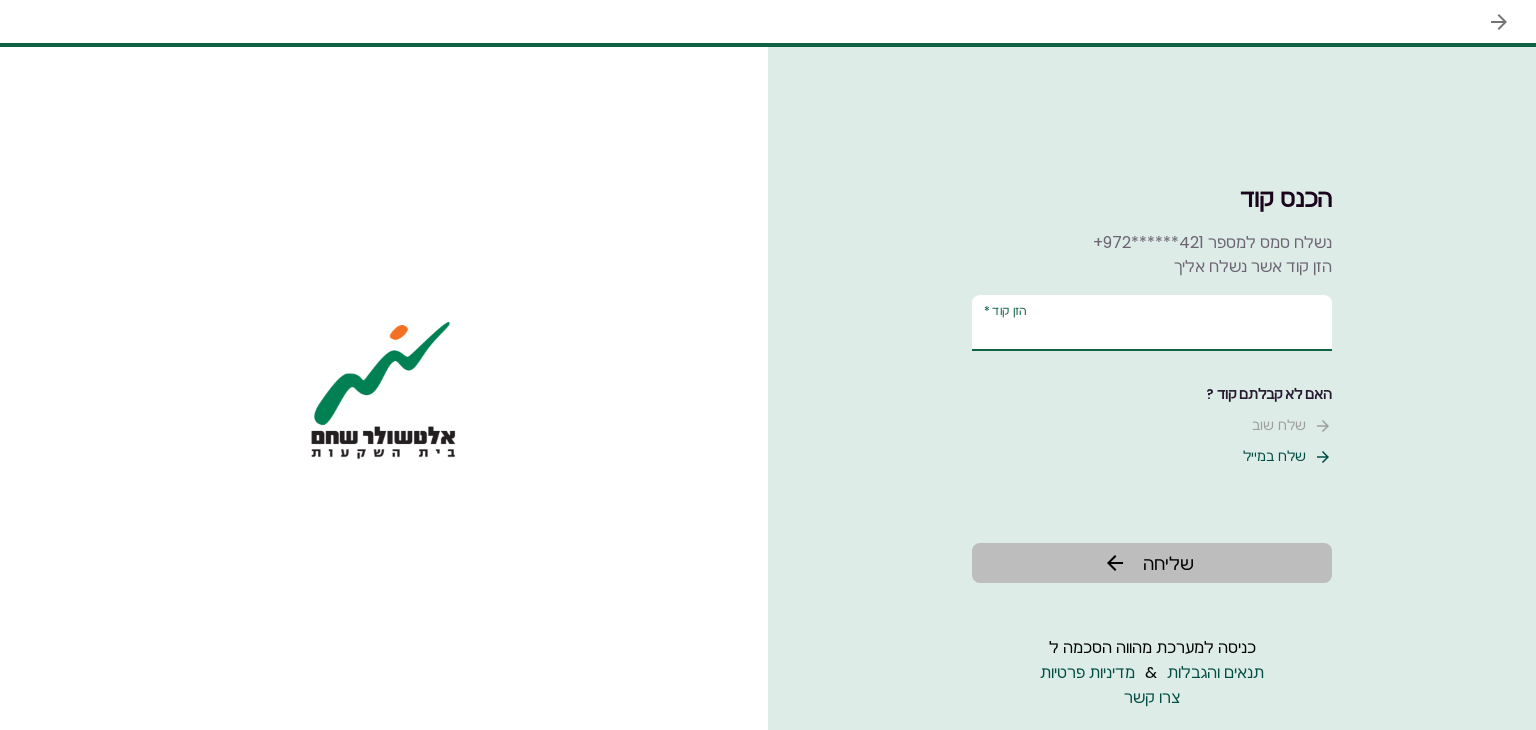 click on "שליחה" at bounding box center [1152, 563] 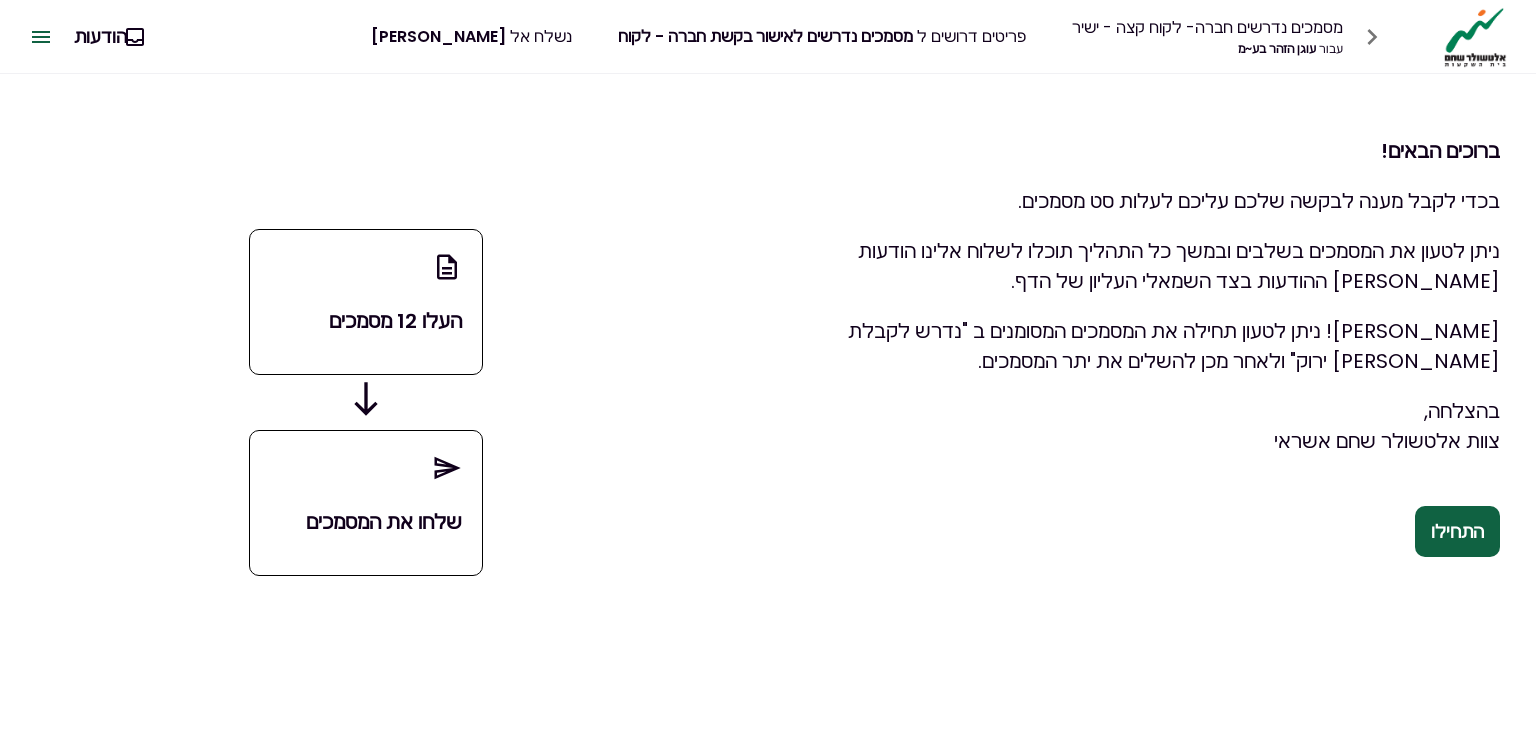 click on "שלחו את המסמכים" at bounding box center [366, 522] 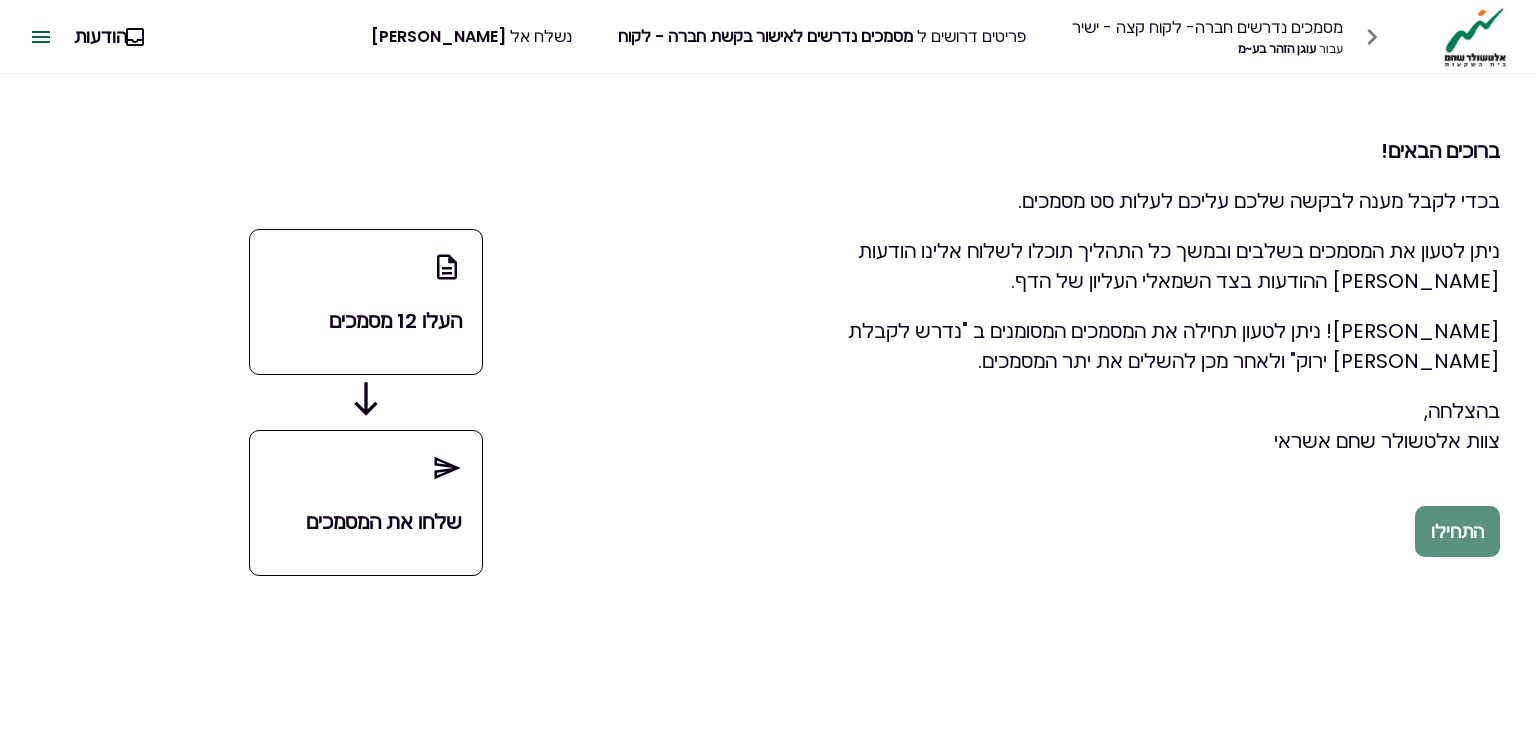 click on "התחילו" at bounding box center [1457, 532] 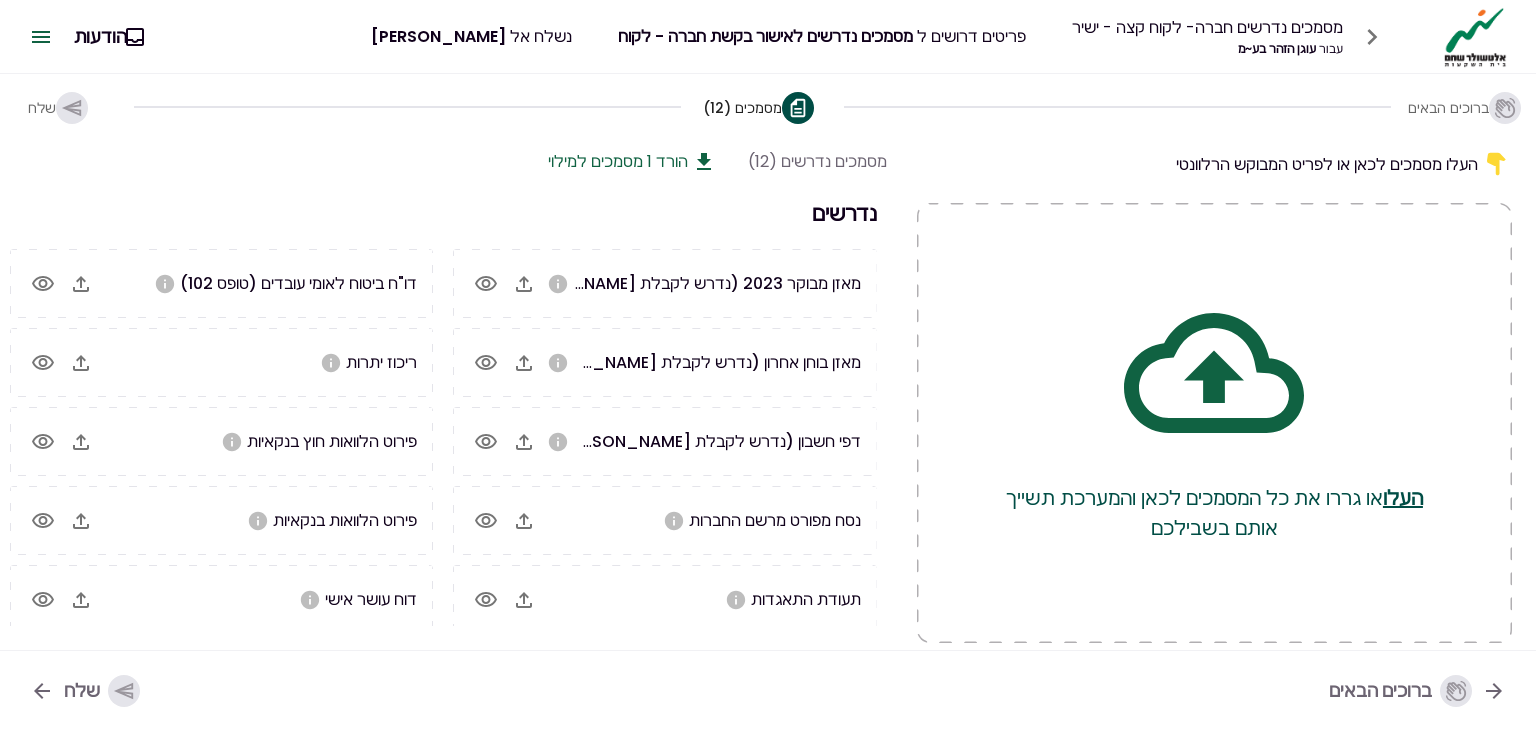 click 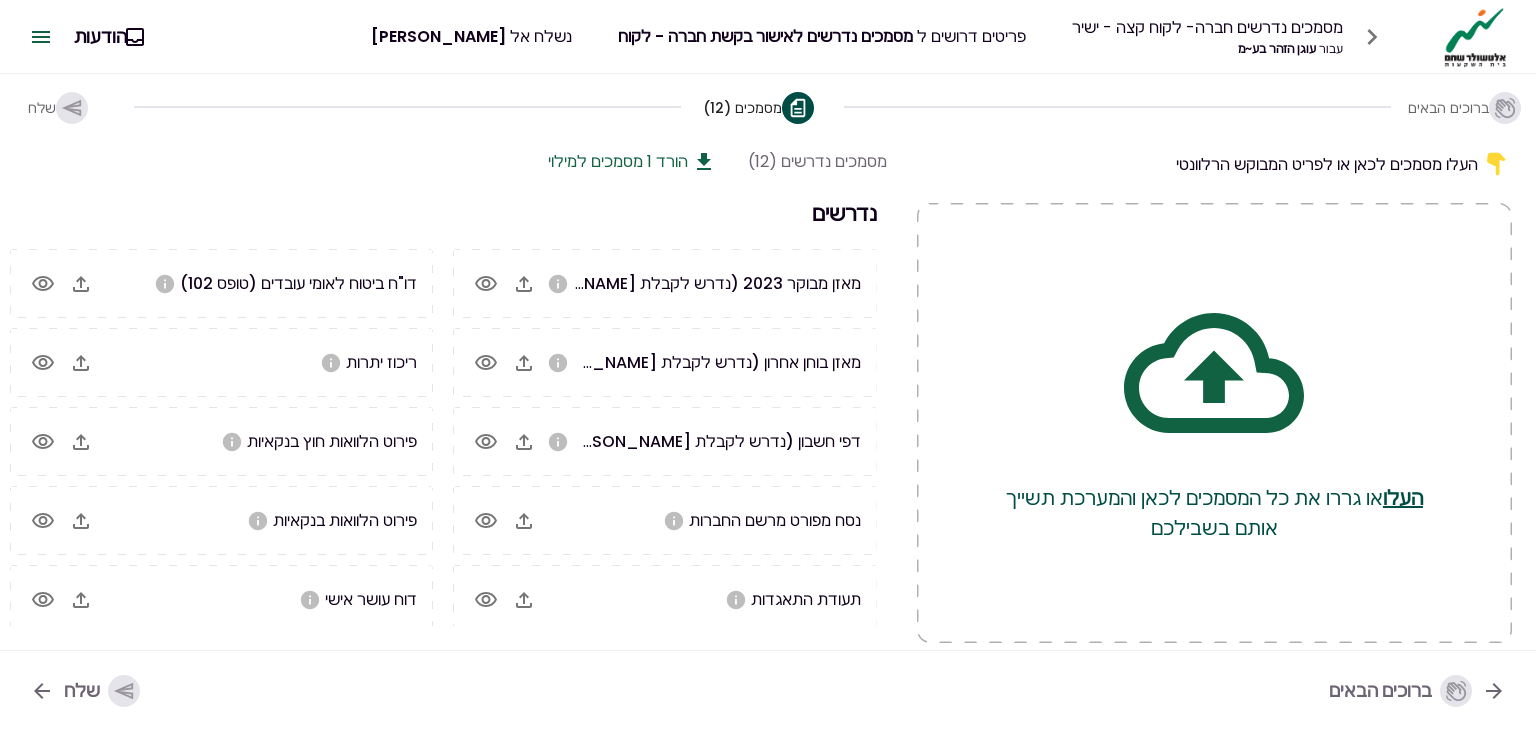 click on "פירוט הלוואות חוץ בנקאיות" at bounding box center [332, 441] 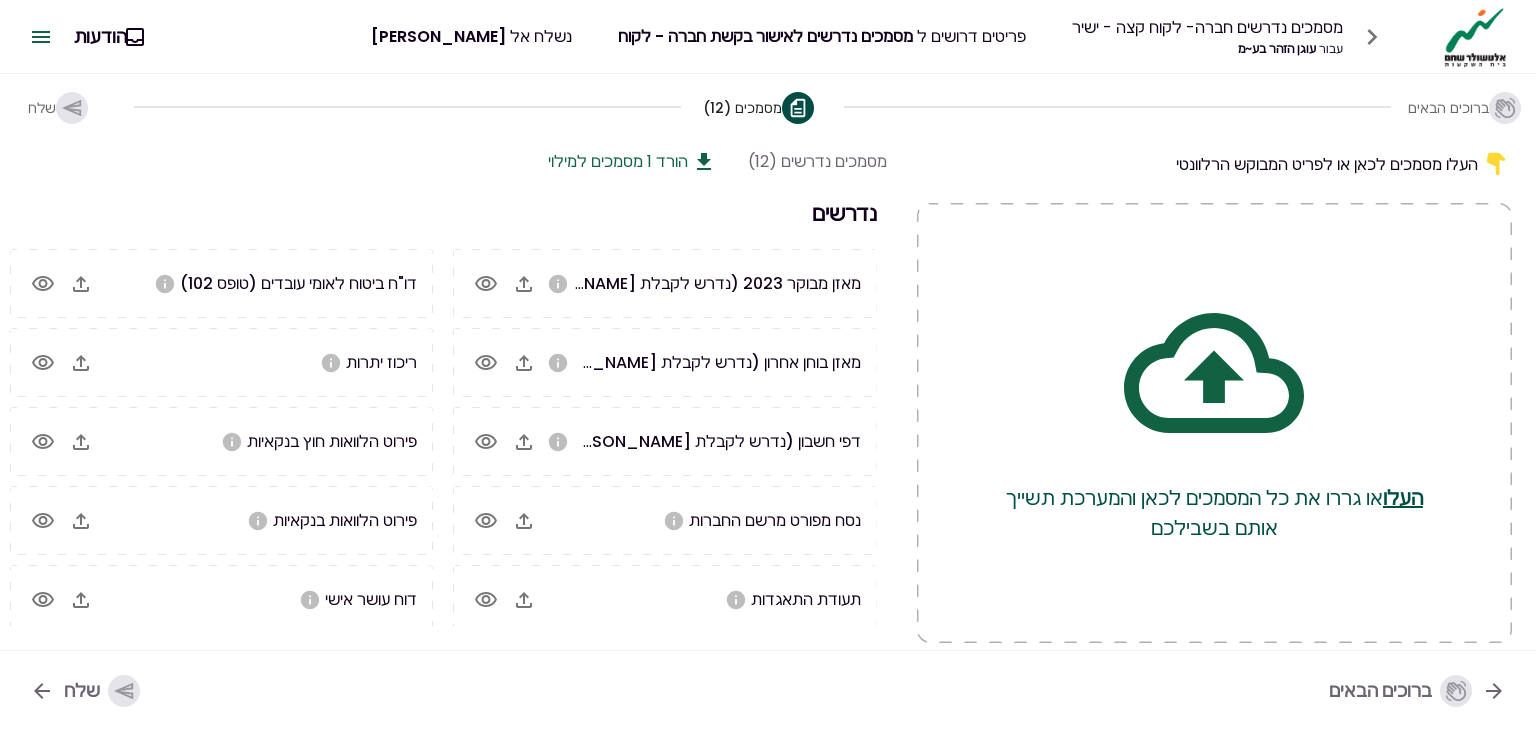 click 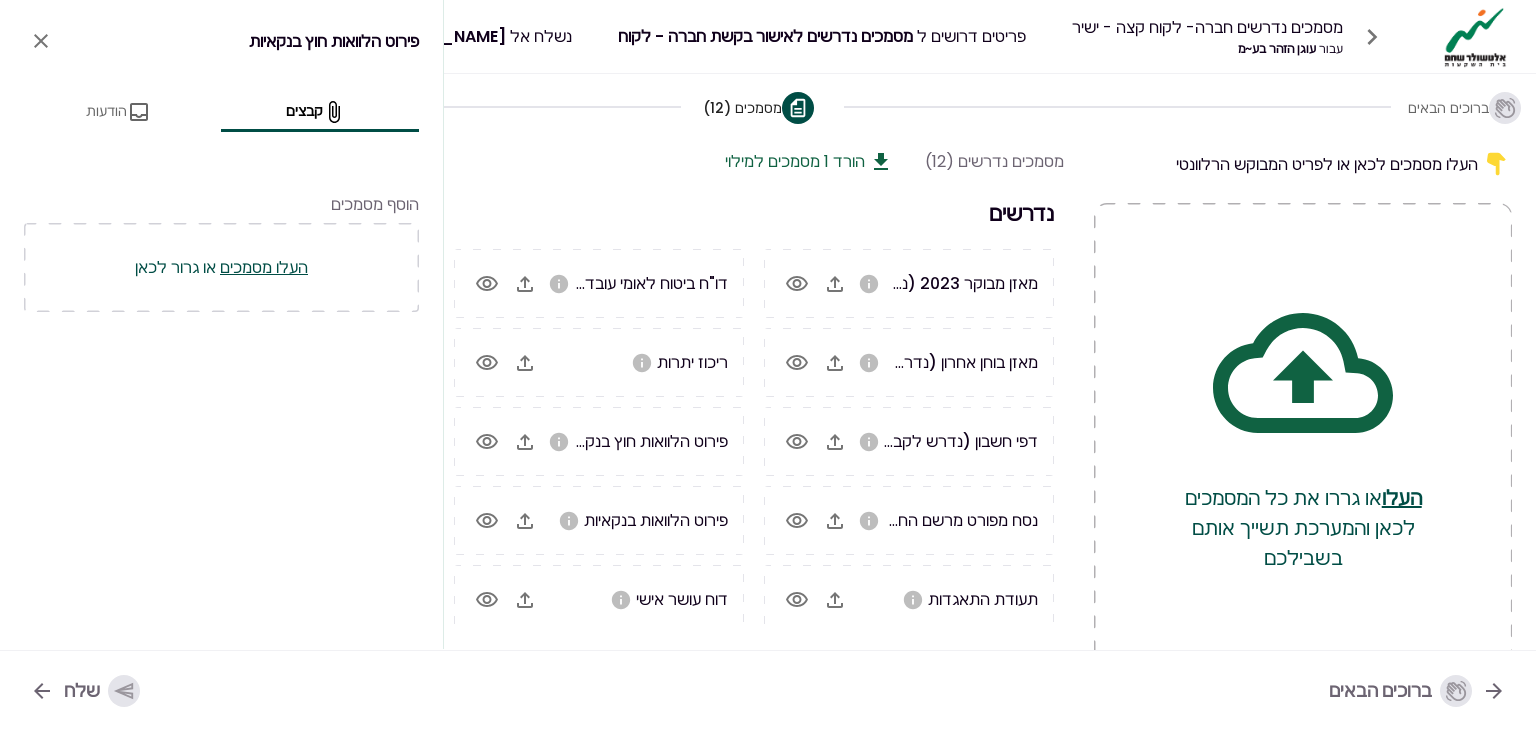 click on "העלו מסמכים לכאן או לפריט המבוקש הרלוונטי" at bounding box center [1303, 164] 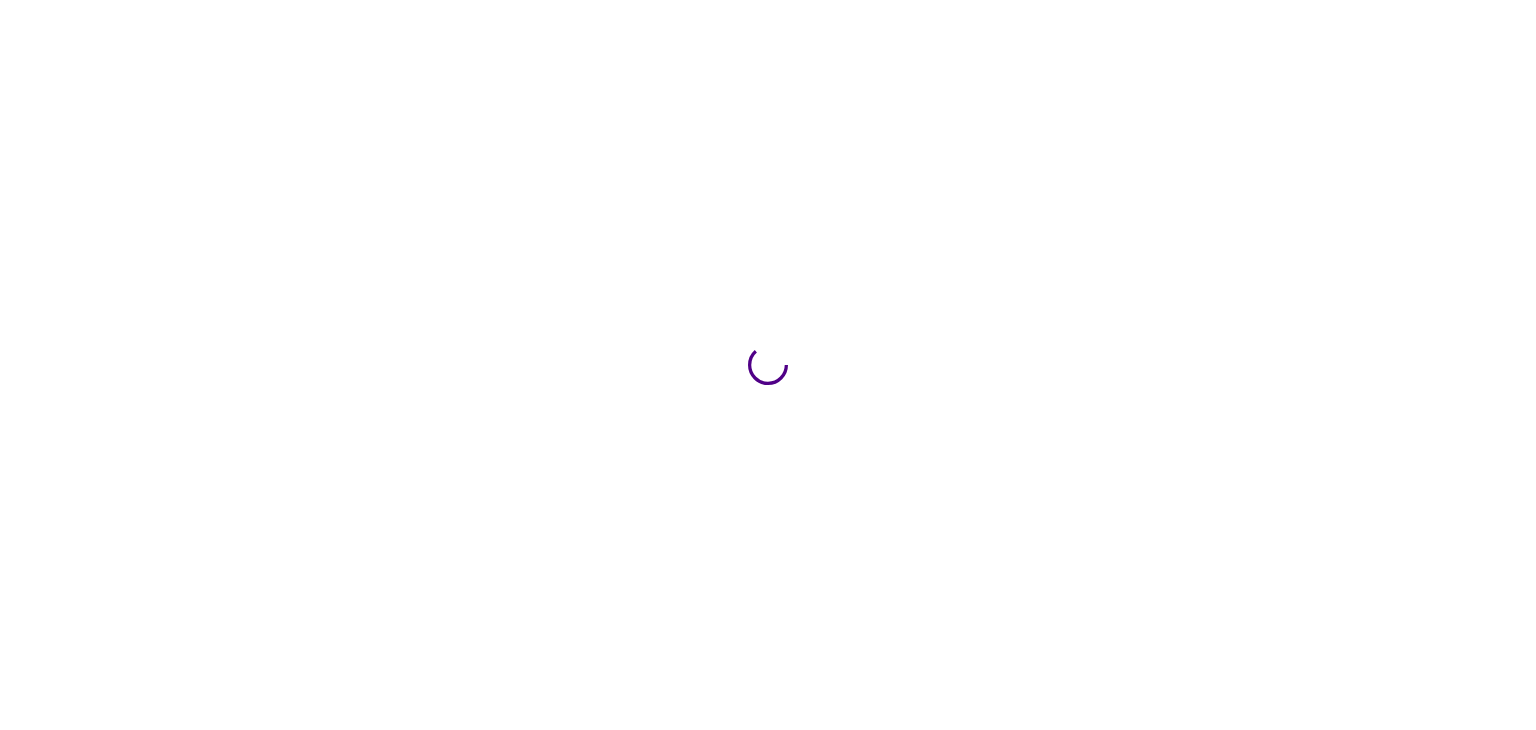 scroll, scrollTop: 0, scrollLeft: 0, axis: both 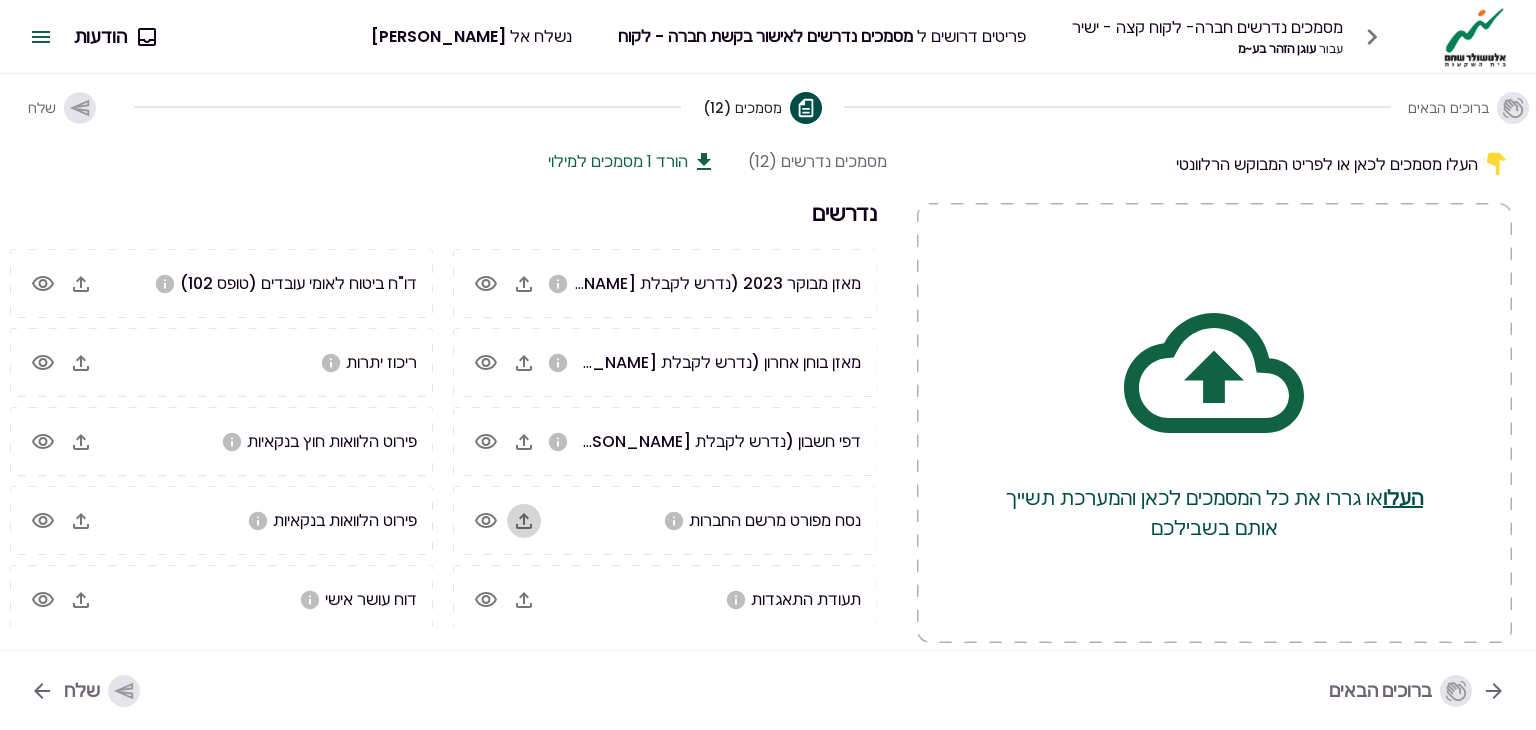 click 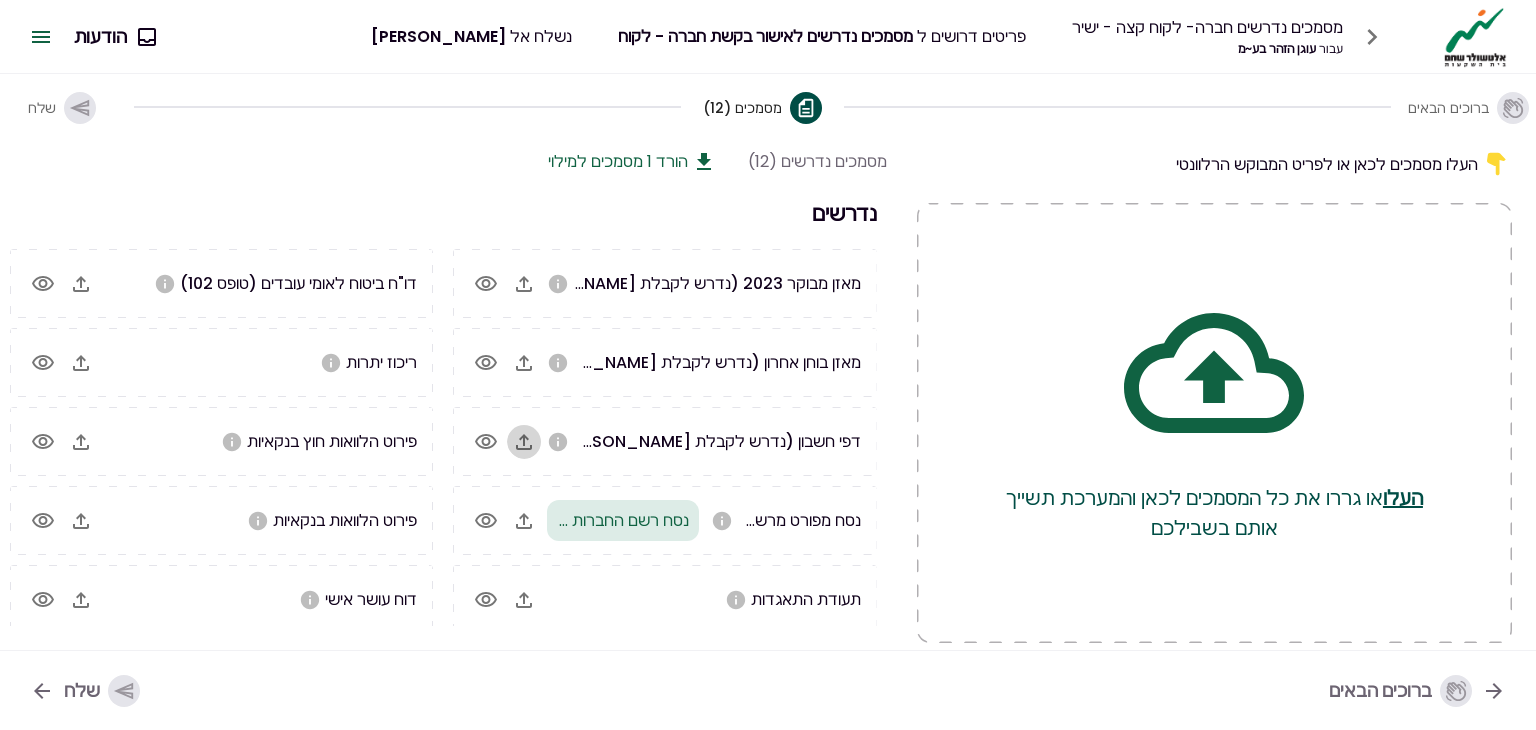 click 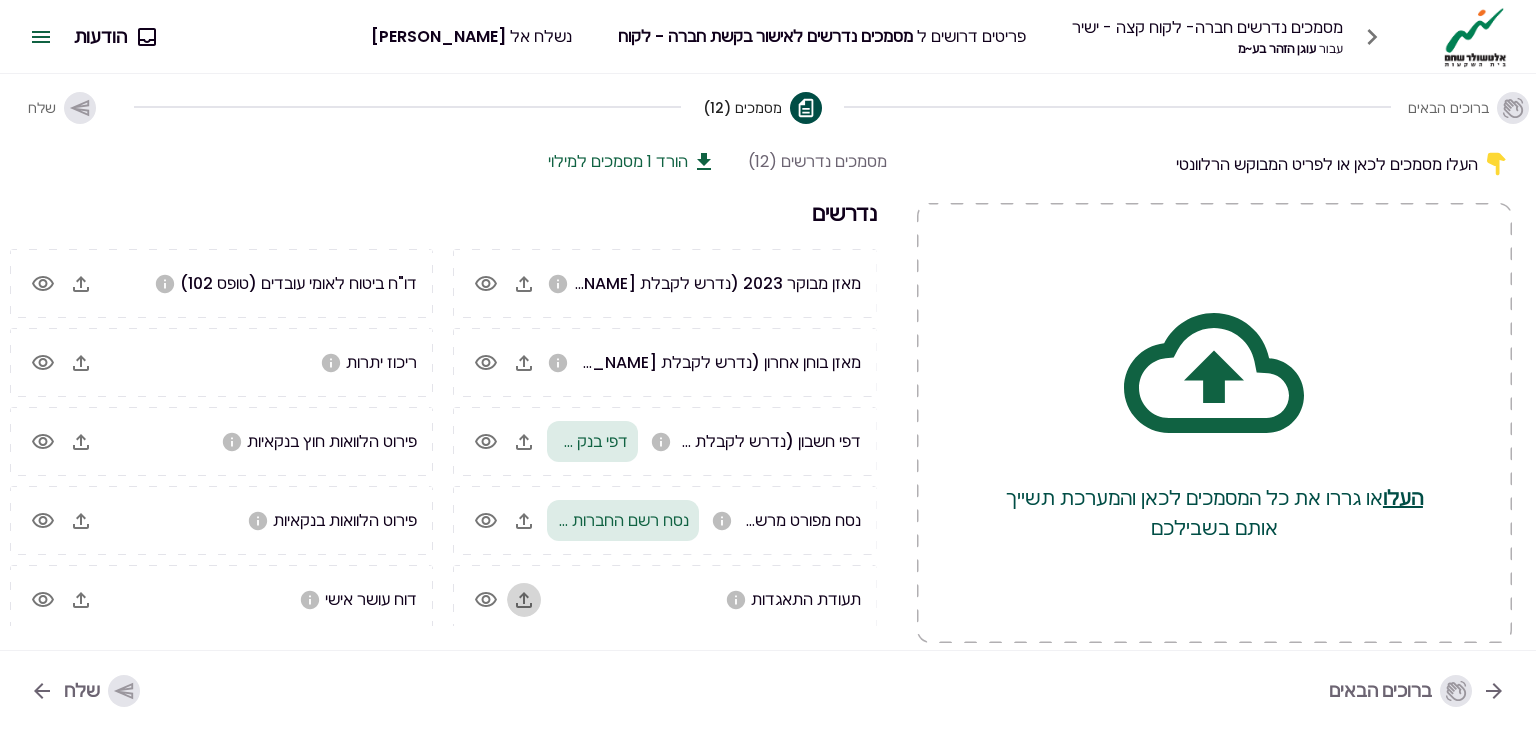 click 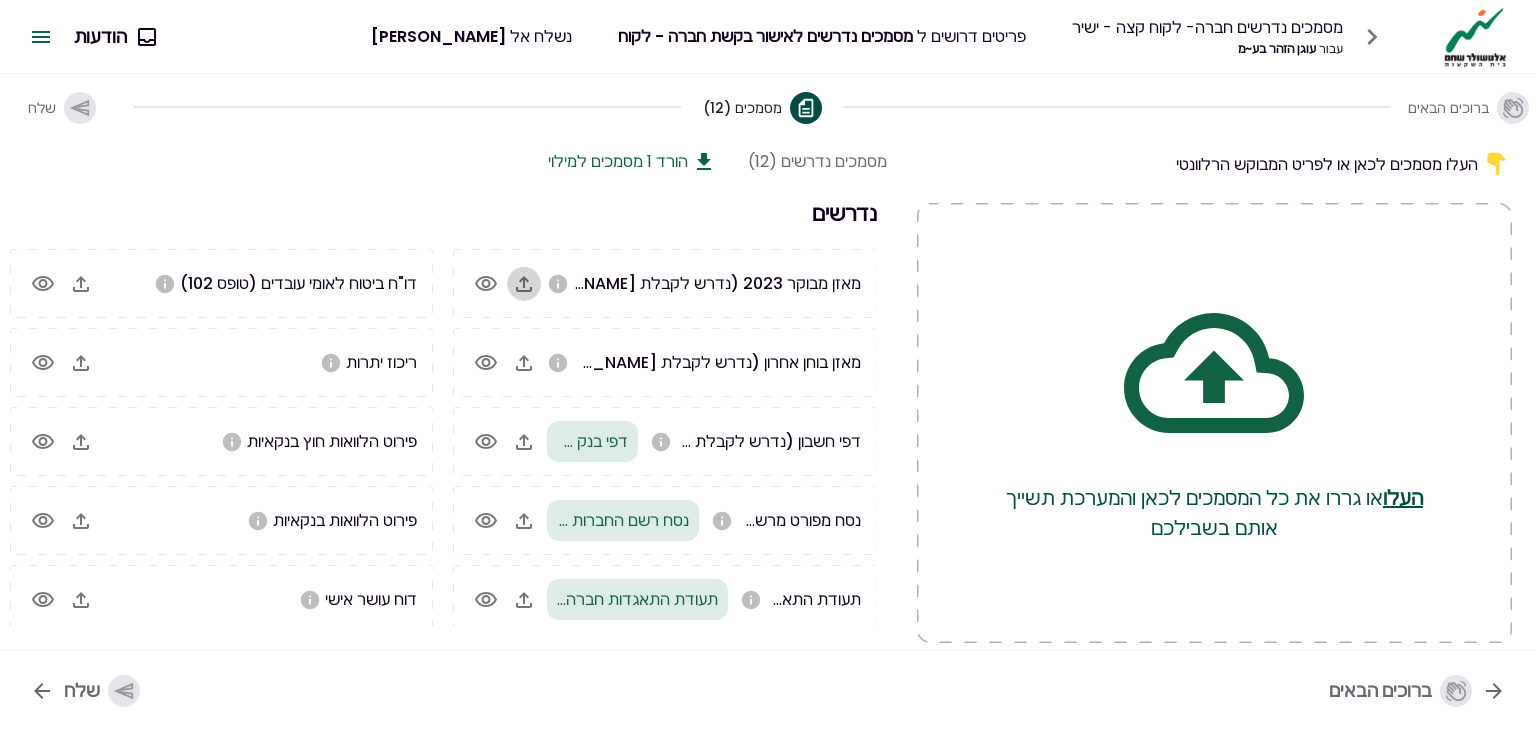 click 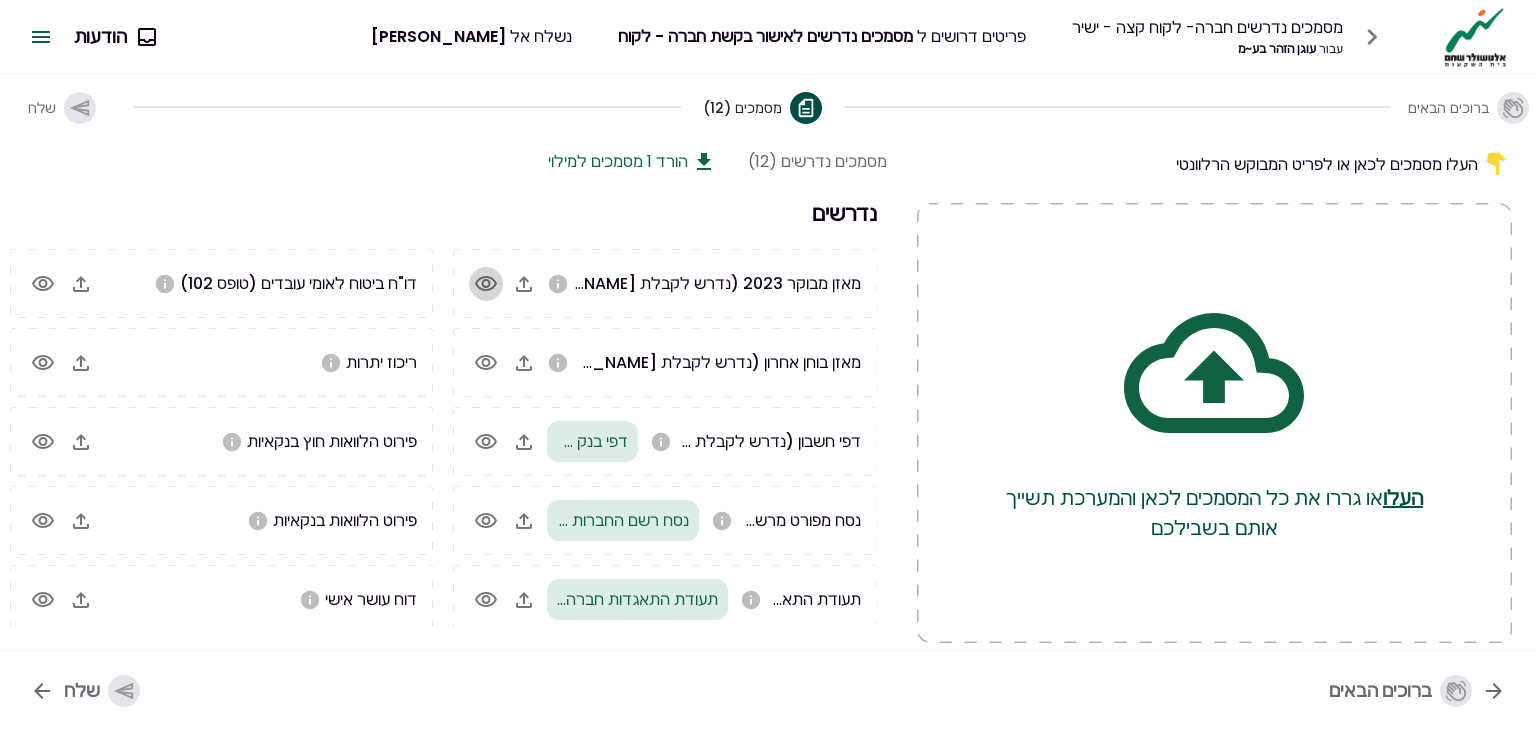 click 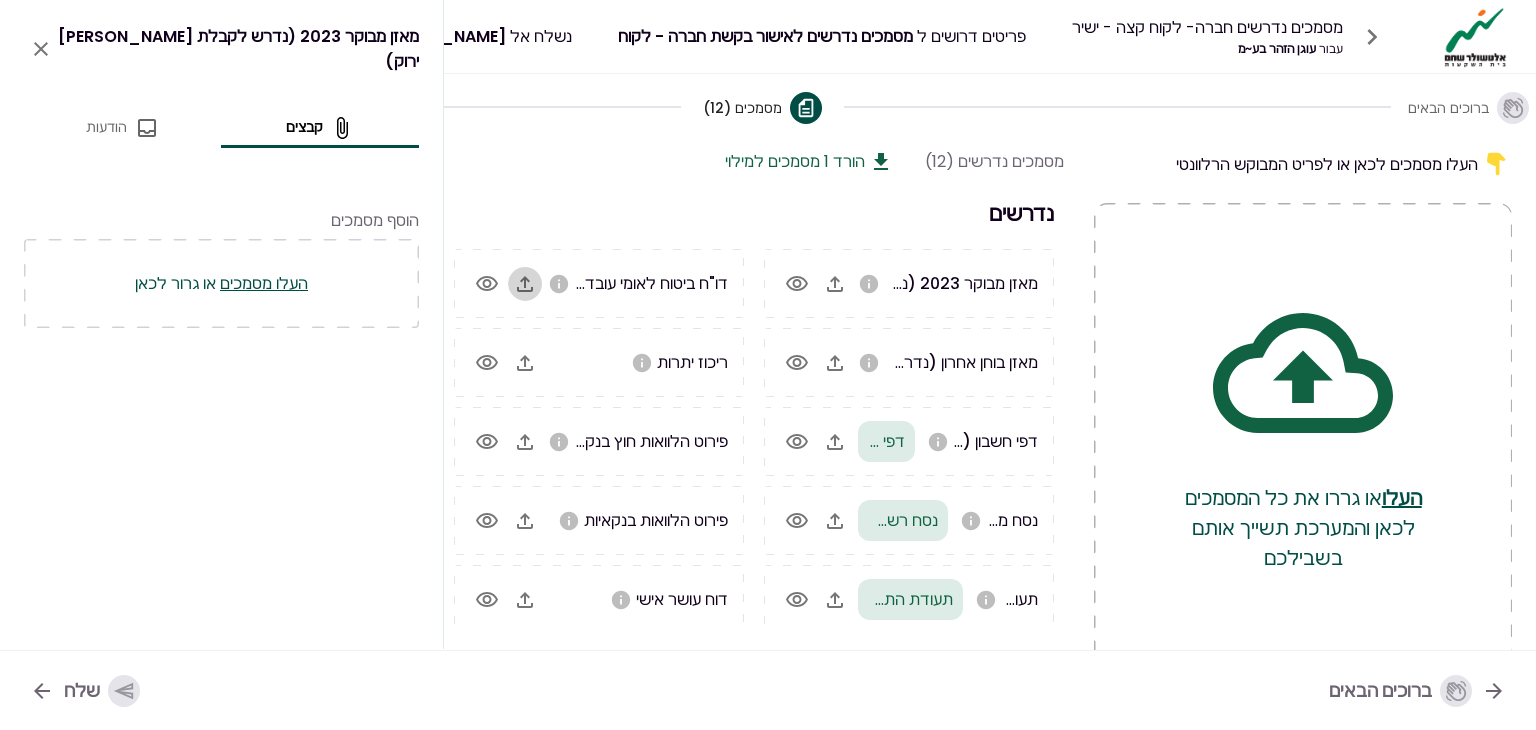 click 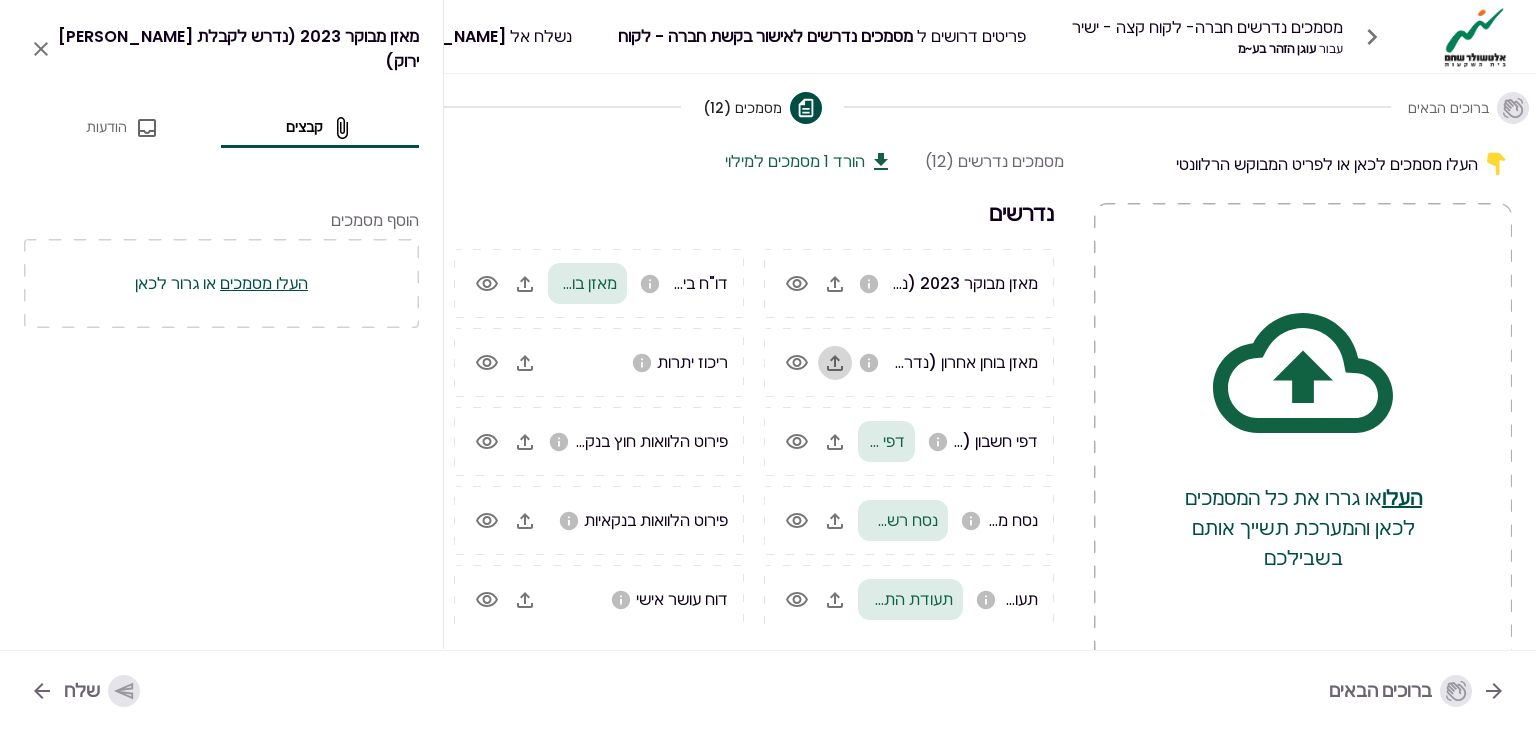 click 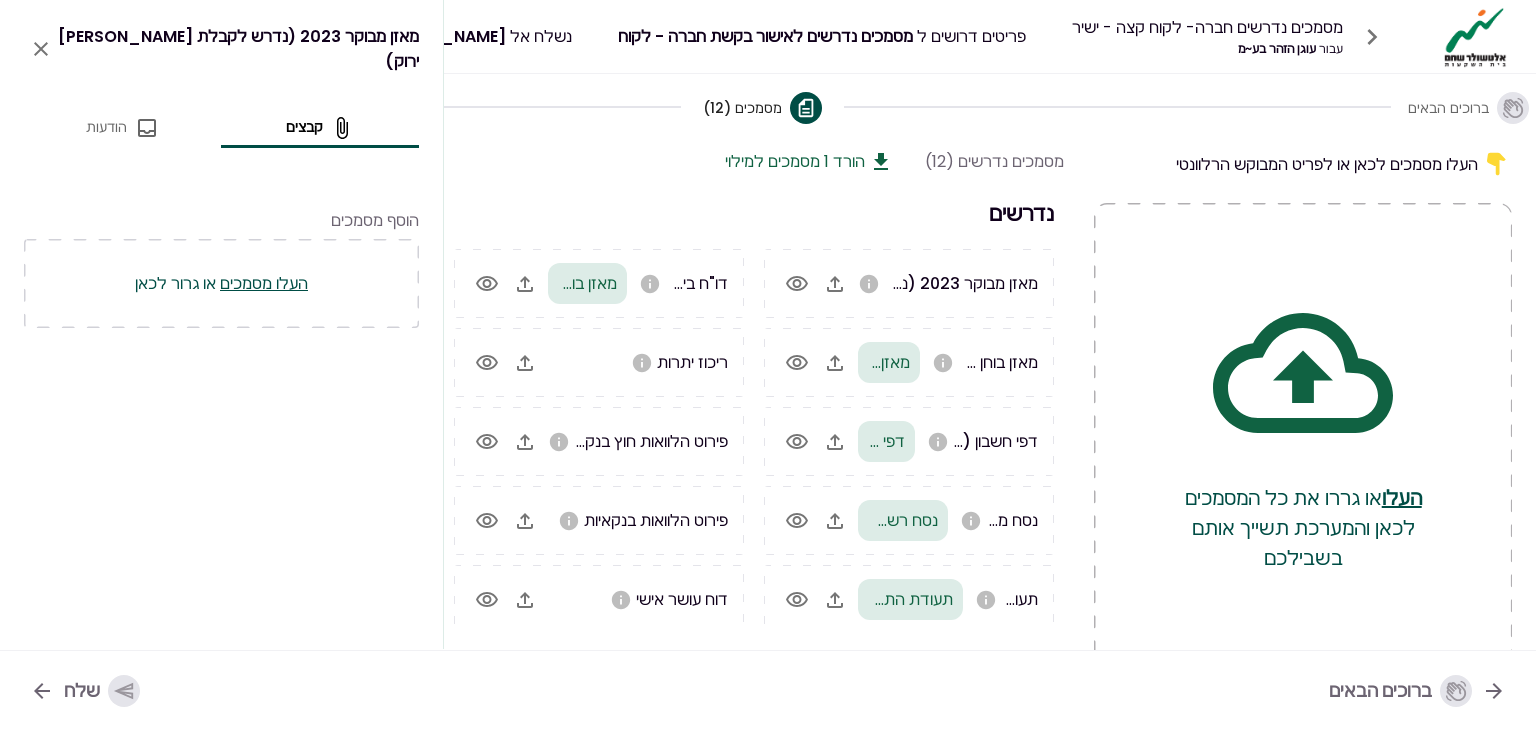 click on "דו"ח ביטוח לאומי עובדים (טופס 102)   מאזן בוחן מבוקר 2023.pdf" at bounding box center (638, 283) 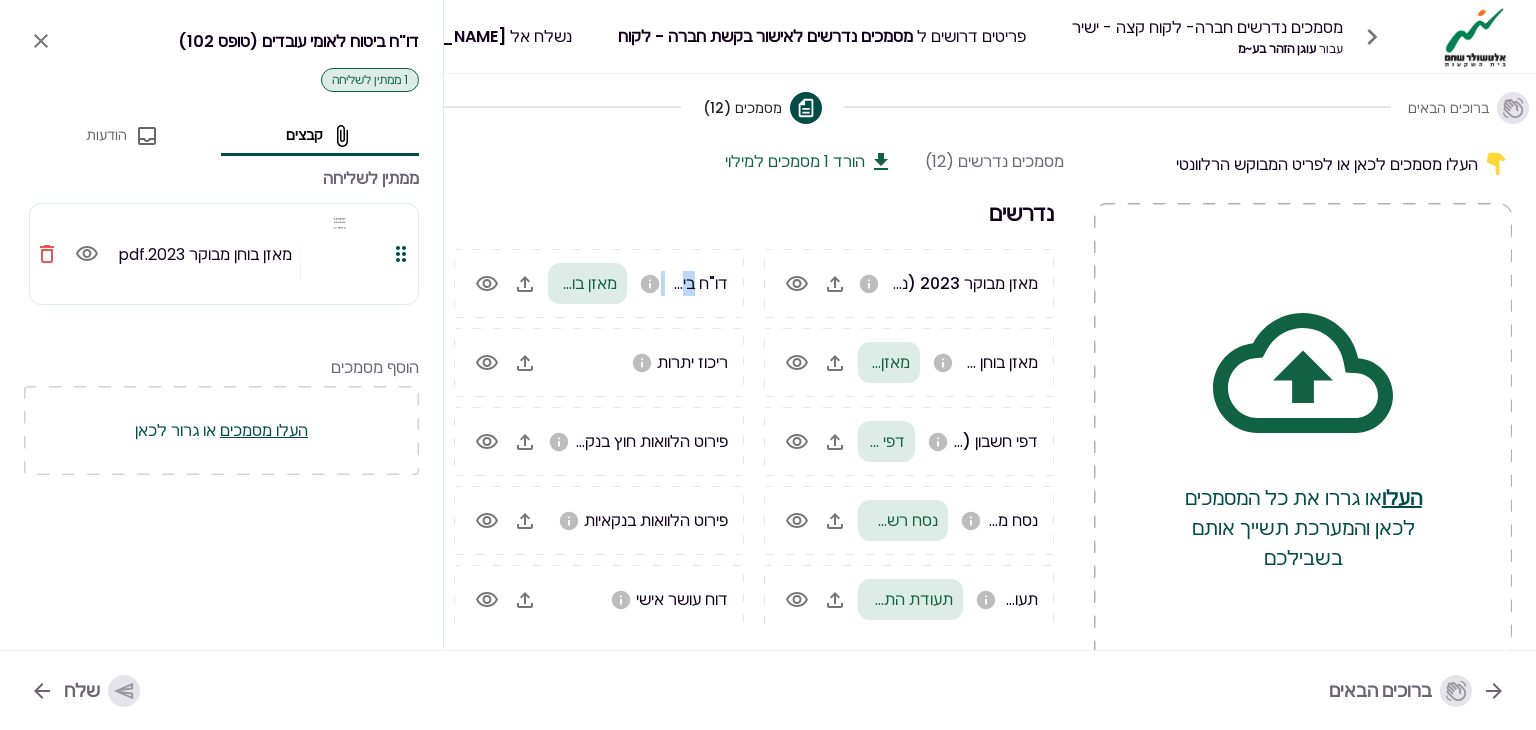 drag, startPoint x: 697, startPoint y: 288, endPoint x: 652, endPoint y: 283, distance: 45.276924 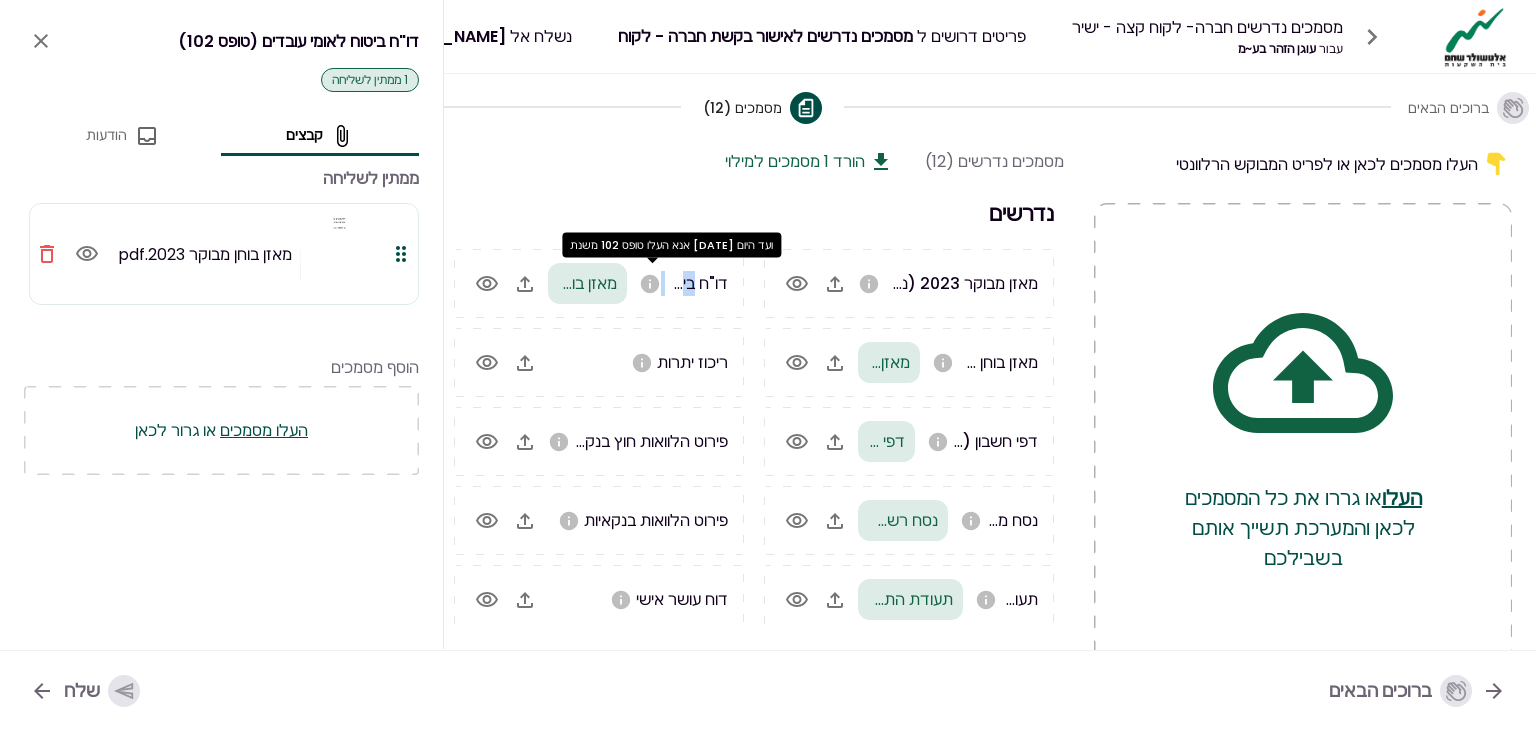 click 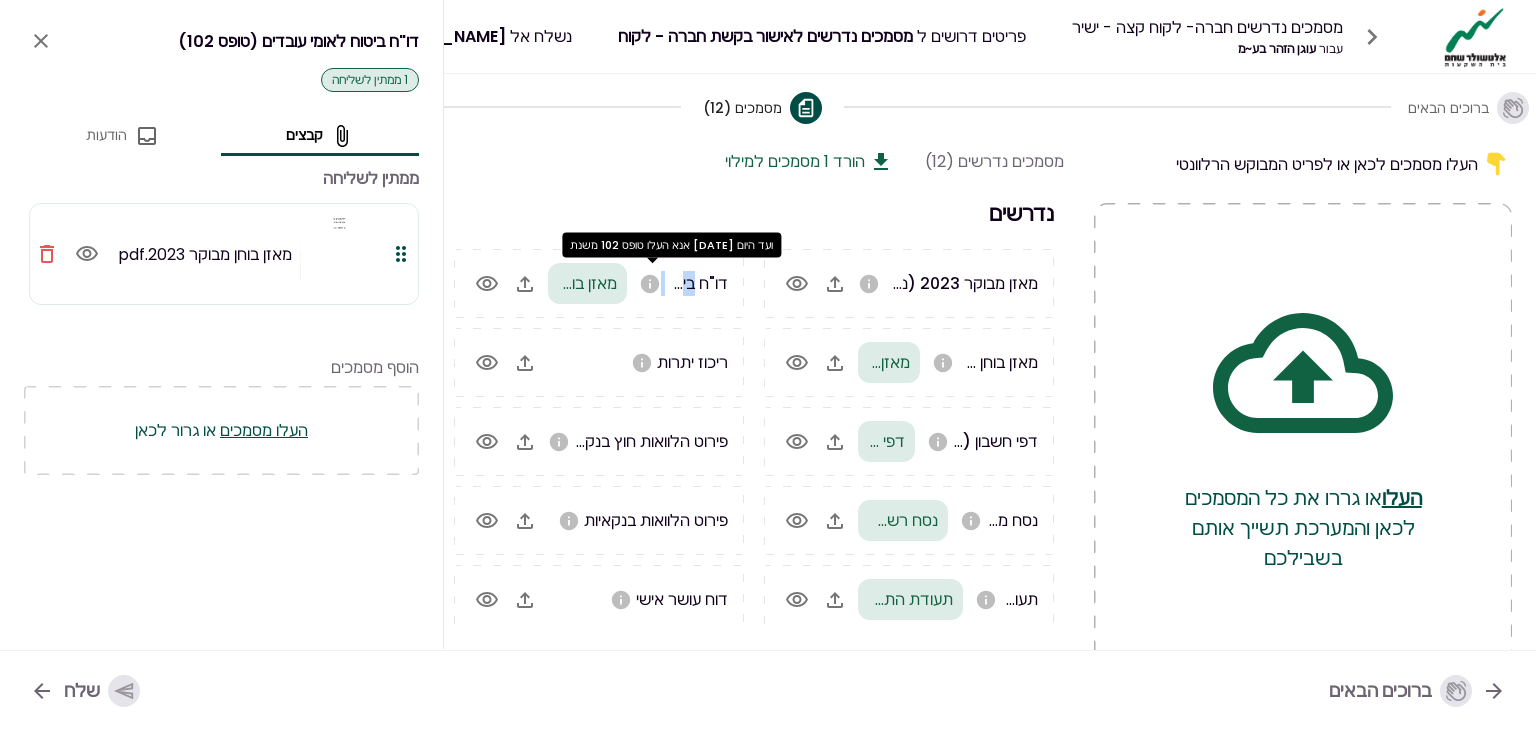 click 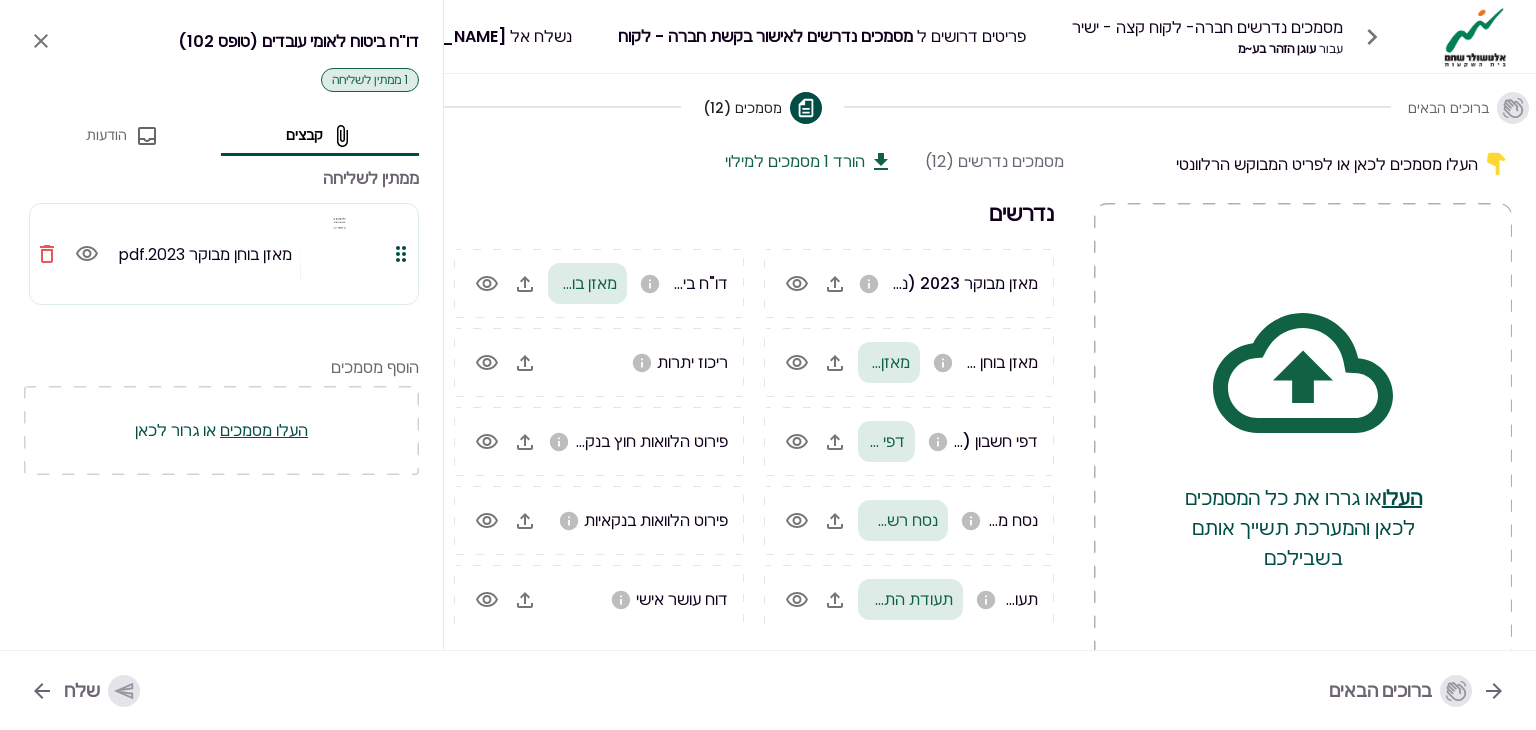 click 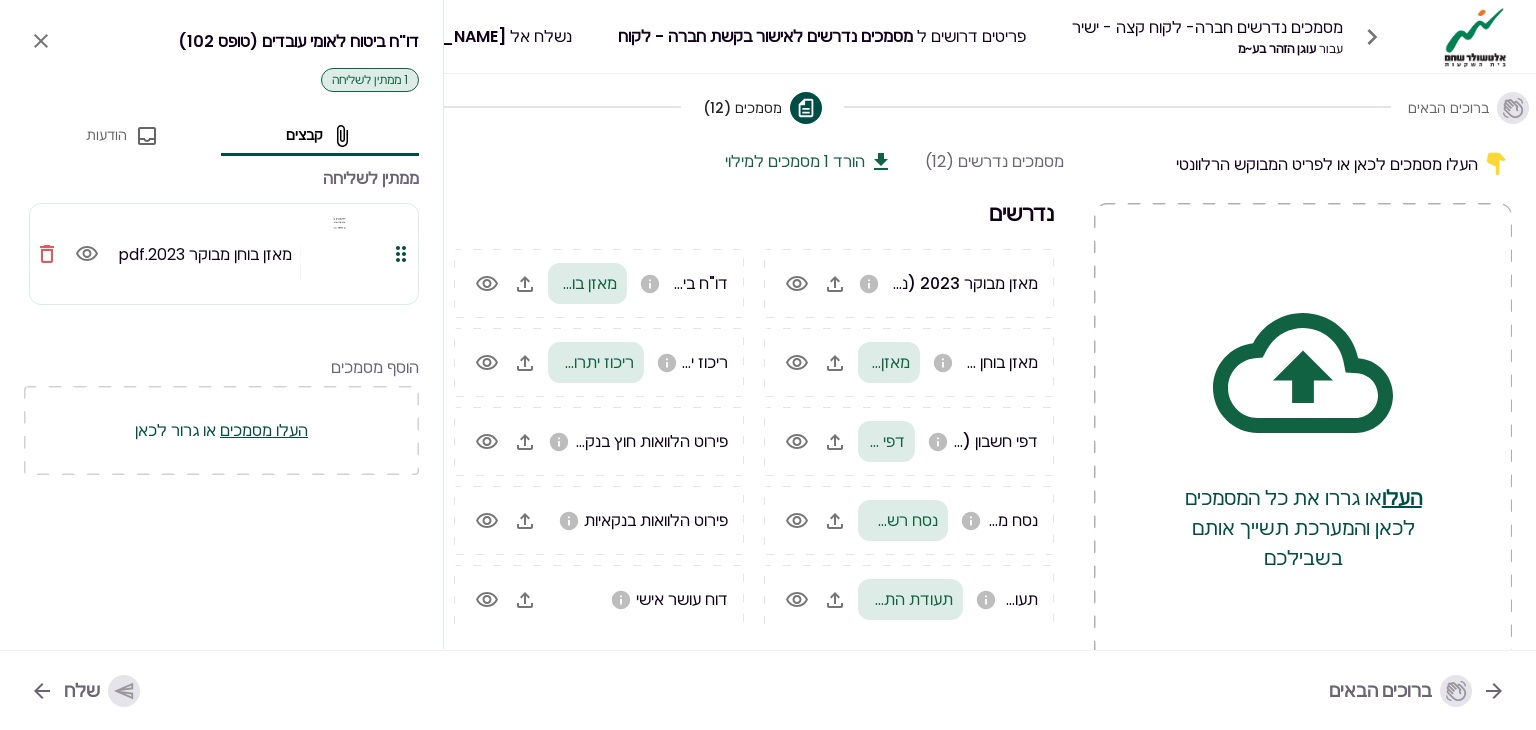 click on "שלח" at bounding box center [102, 691] 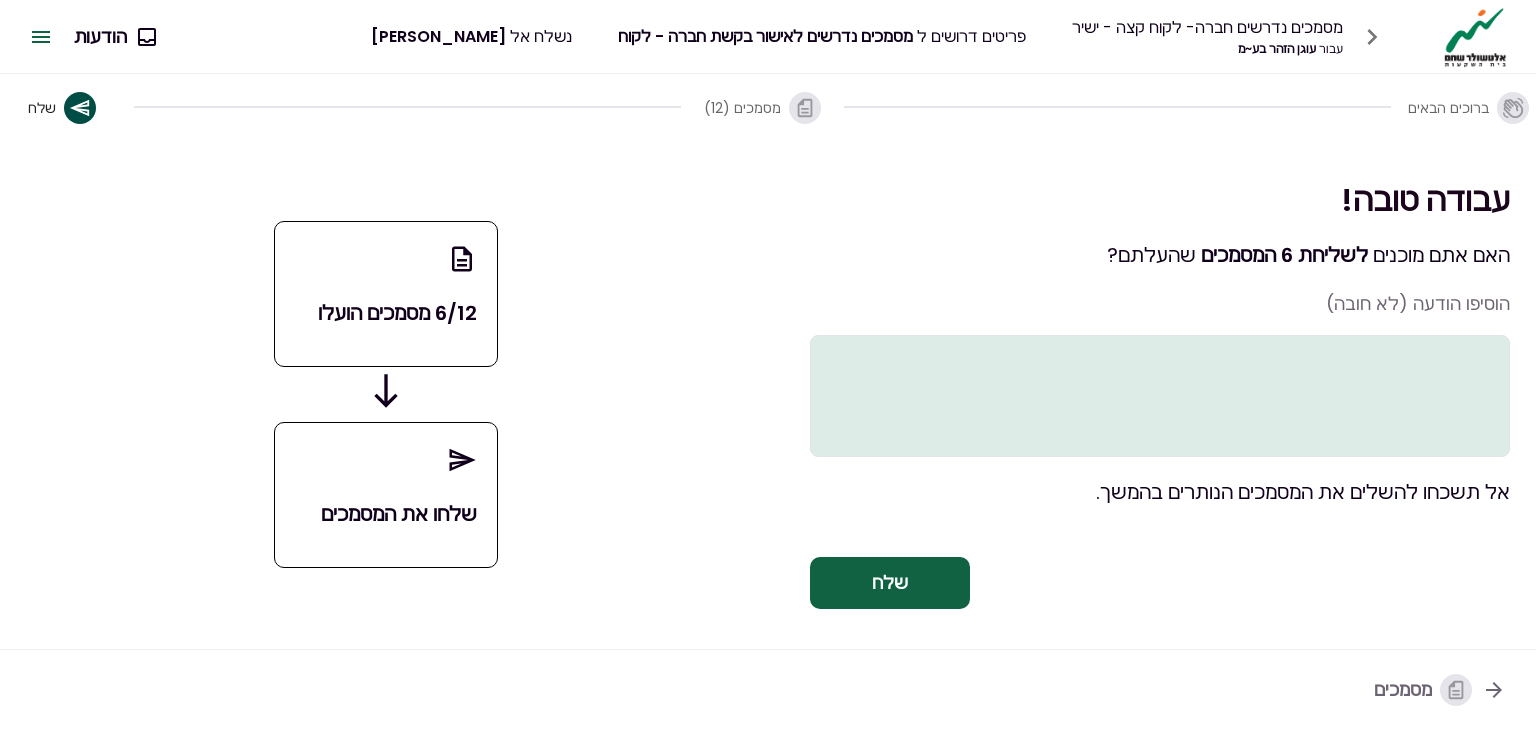 click on "שלח" at bounding box center [890, 583] 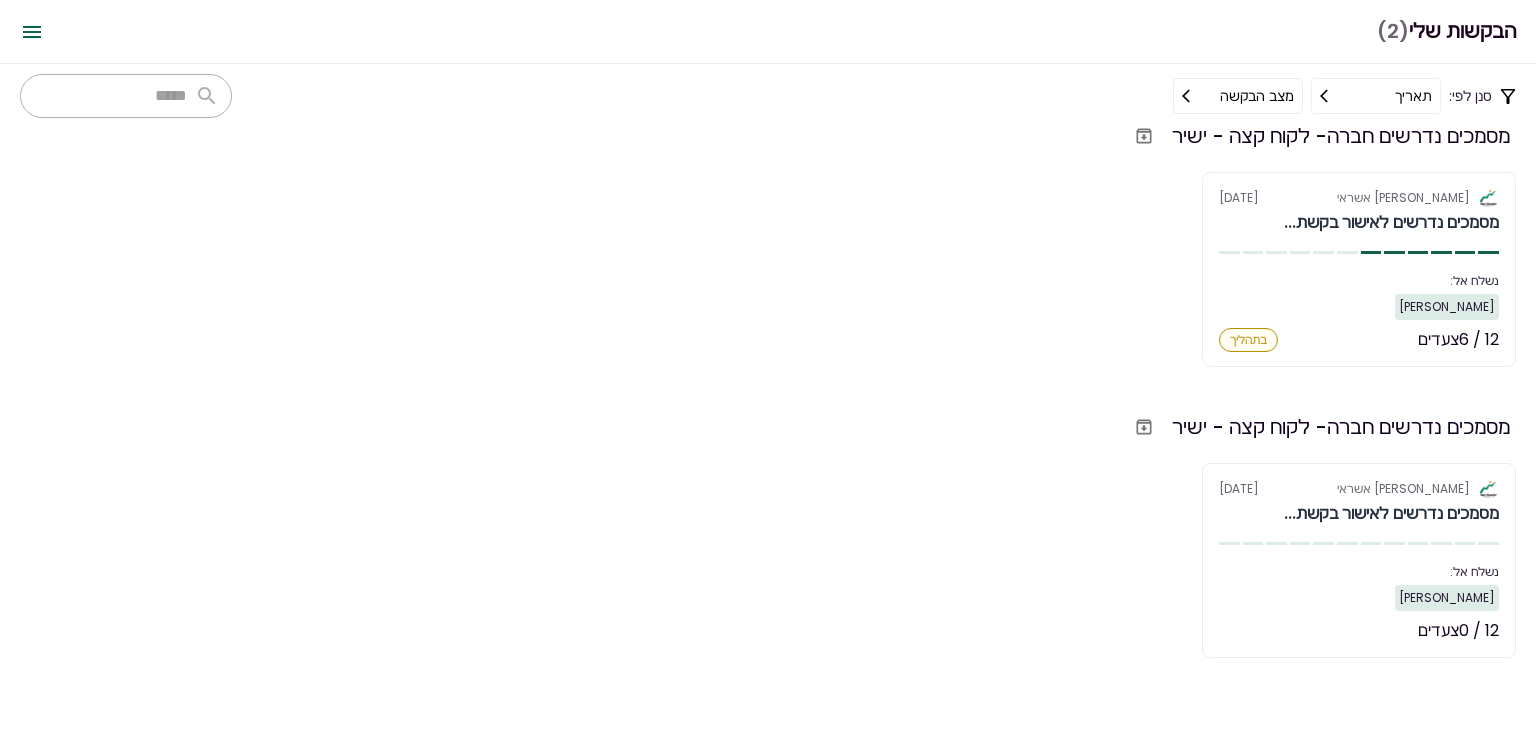 scroll, scrollTop: 0, scrollLeft: 0, axis: both 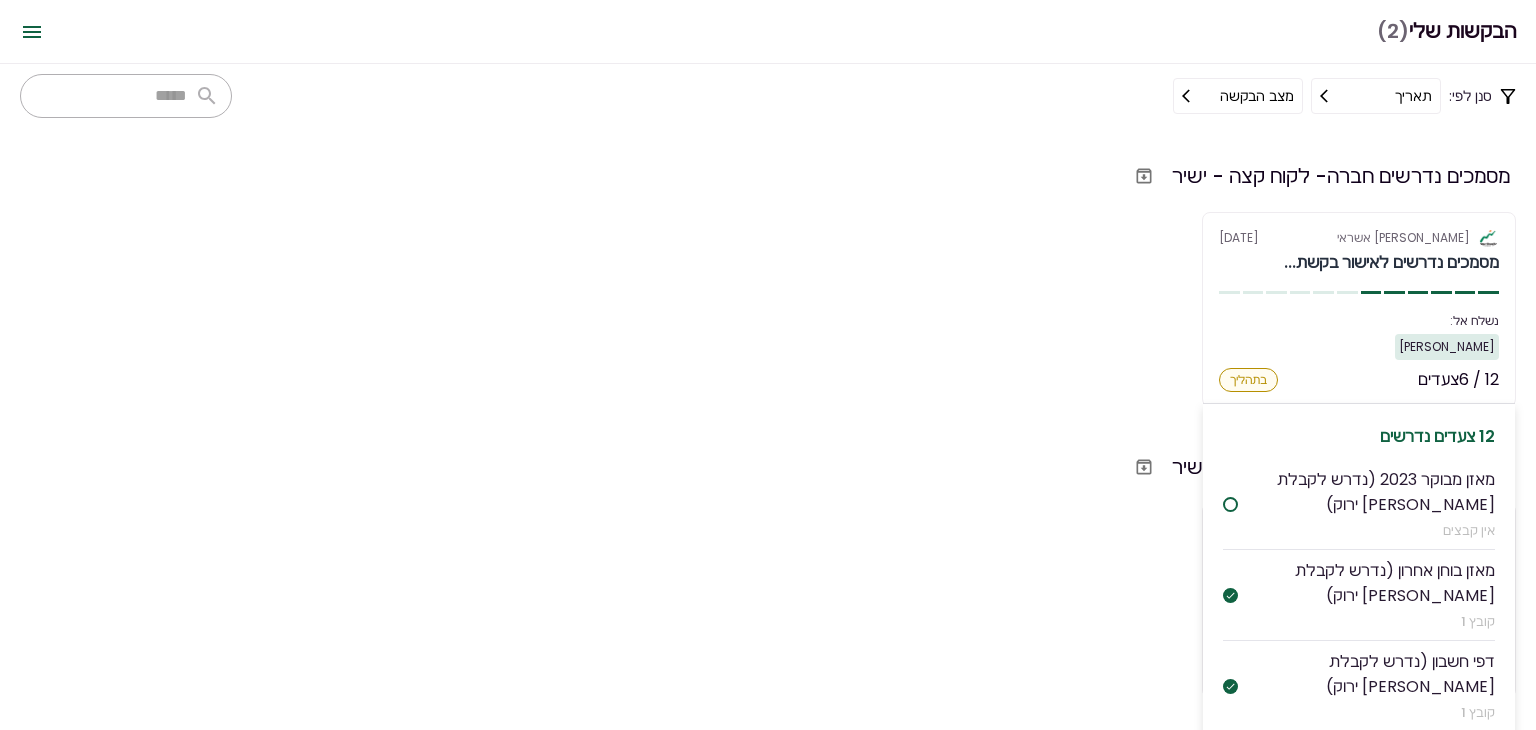 click on "אלטשולר שחם אשראי 23 Jul מסמכים נדרשים לאישור בקשת... נשלח אל: מורן עוגן 12 / 6  צעדים בתהליך 12   צעדים נדרשים מאזן מבוקר 2023 (נדרש לקבלת אור ירוק) אין קבצים מאזן בוחן אחרון (נדרש לקבלת אור ירוק) קובץ 1 דפי חשבון (נדרש לקבלת אור ירוק) קובץ 1 נסח מפורט מרשם החברות קובץ 1 תעודת התאגדות קובץ 1 דו"ח מע"מ (ESNA) אין קבצים דו"ח ביטוח לאומי עובדים (טופס 102) קובץ 1 ריכוז יתרות קובץ 1 פירוט הלוואות חוץ בנקאיות אין קבצים פירוט הלוואות בנקאיות אין קבצים דוח עושר אישי אין קבצים תעודות זהות של בעלי החברה אין קבצים" at bounding box center (1359, 309) 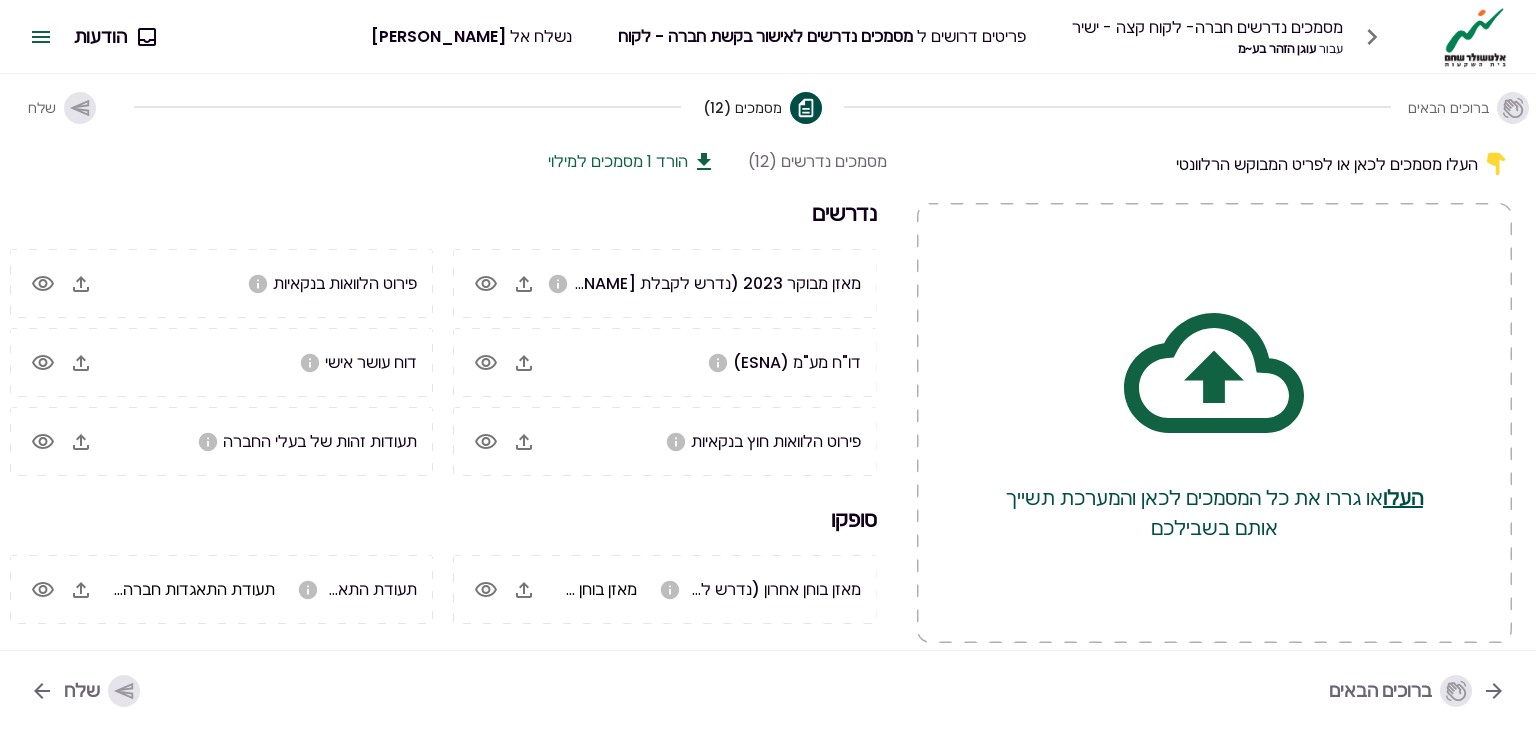 click 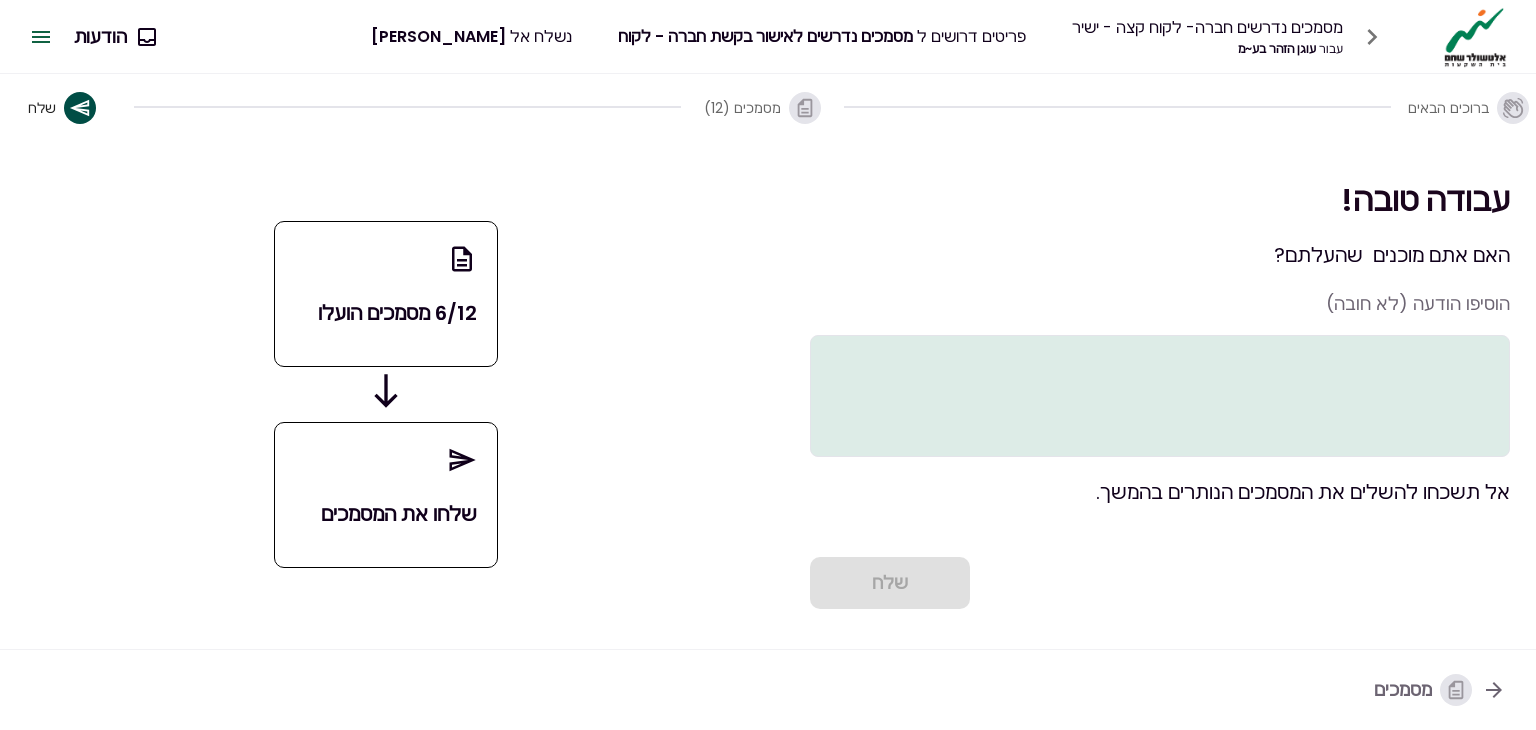click on "שלחו את המסמכים" at bounding box center (386, 514) 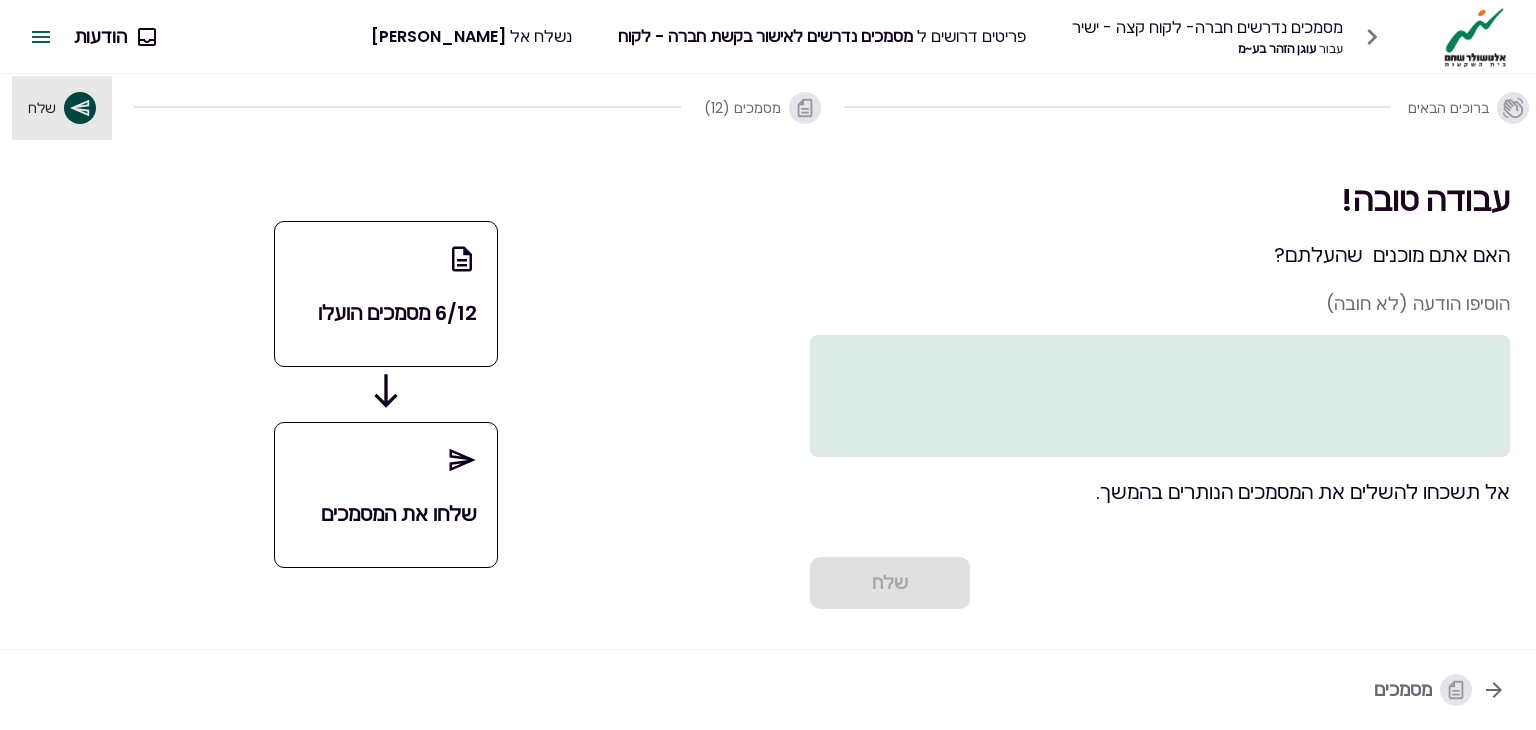 click 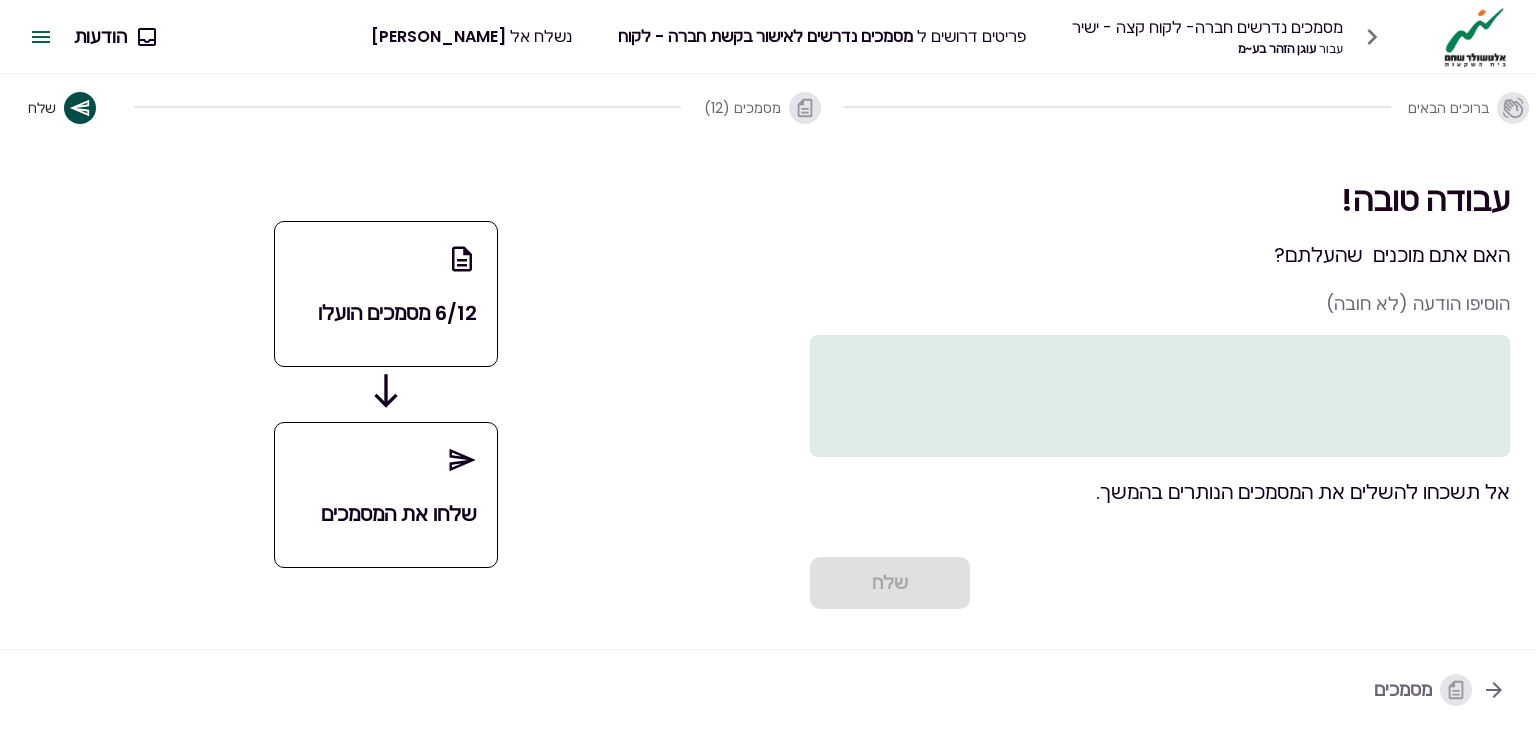 click on "6/12 מסמכים הועלו" at bounding box center (386, 313) 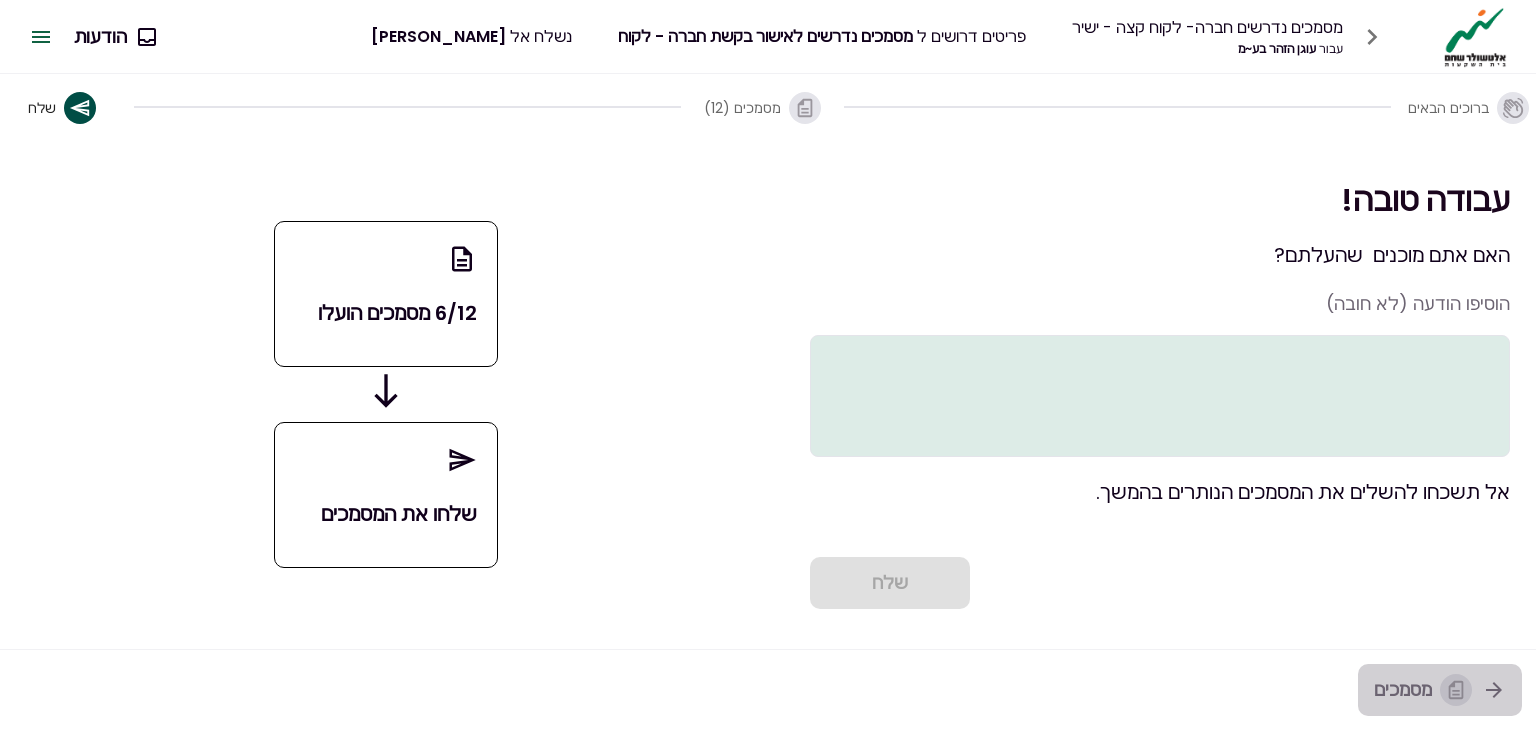 click 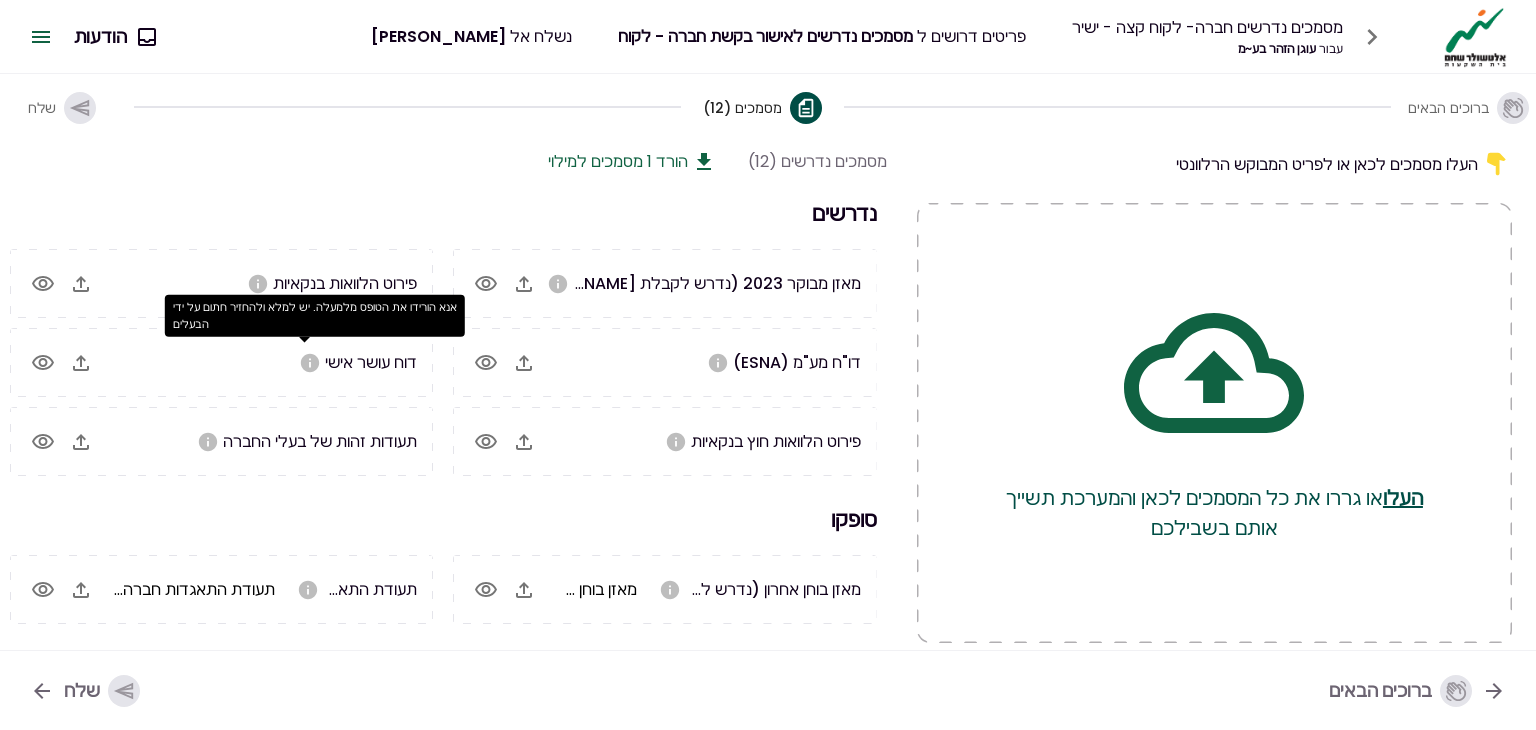 click 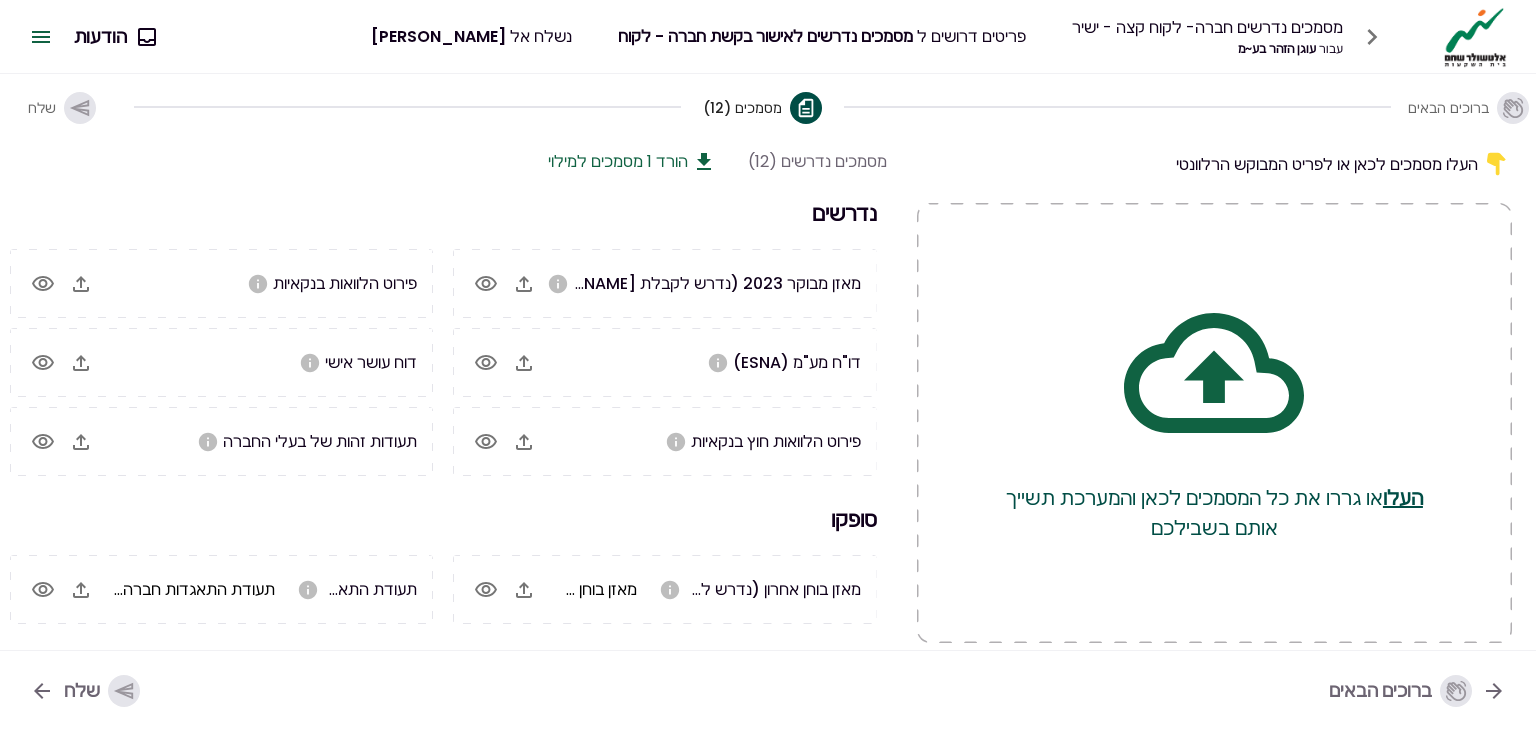 click 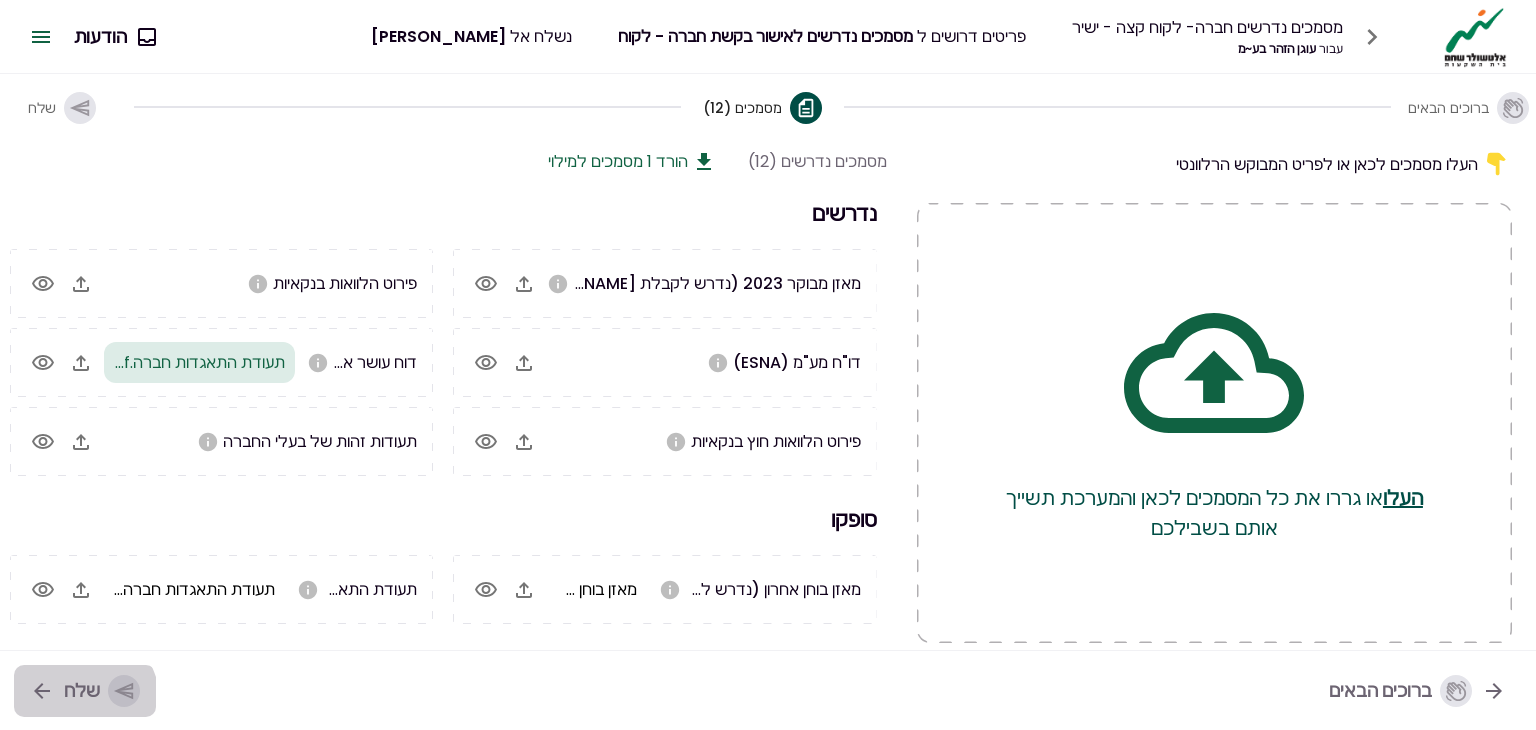 click on "שלח" at bounding box center [102, 691] 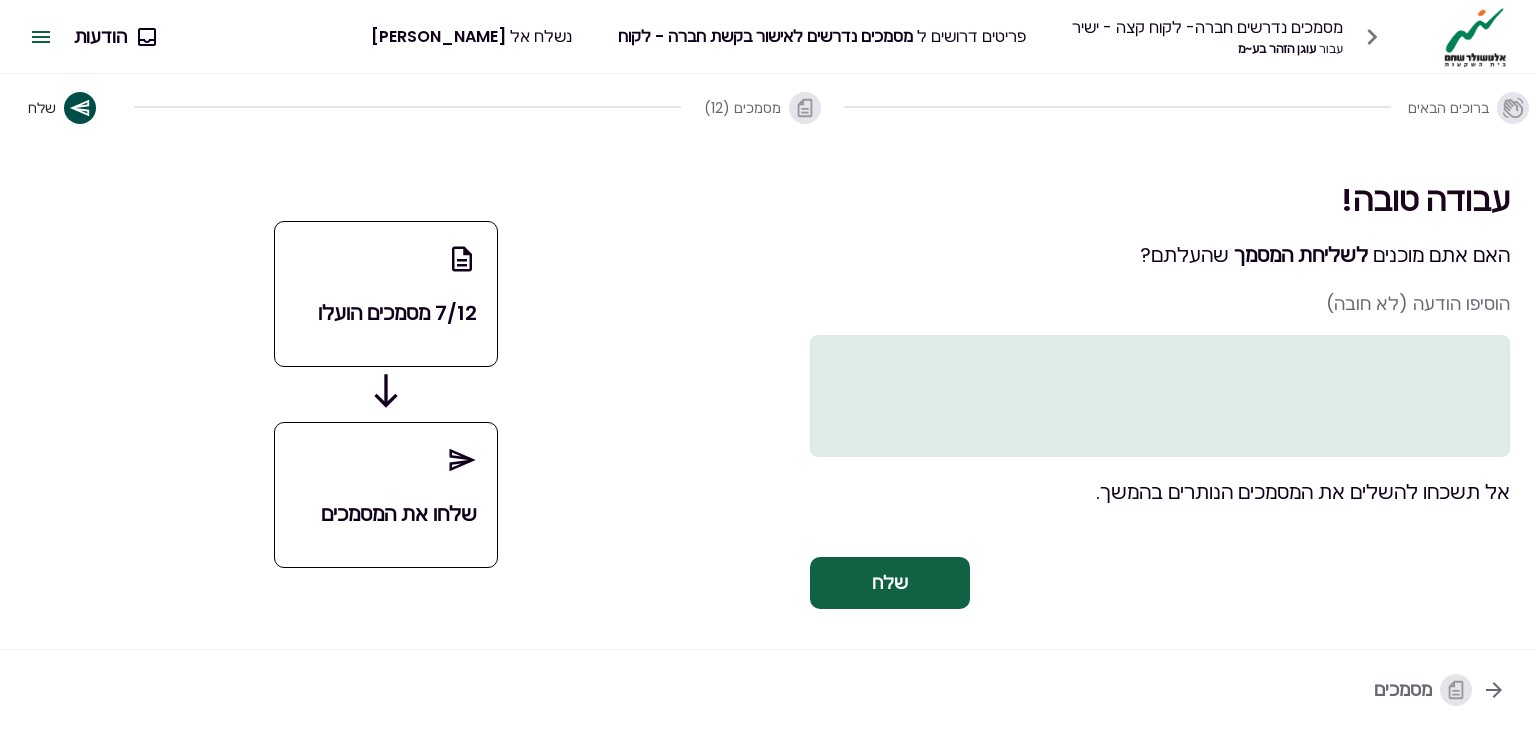click on "שלחו את המסמכים" at bounding box center (386, 495) 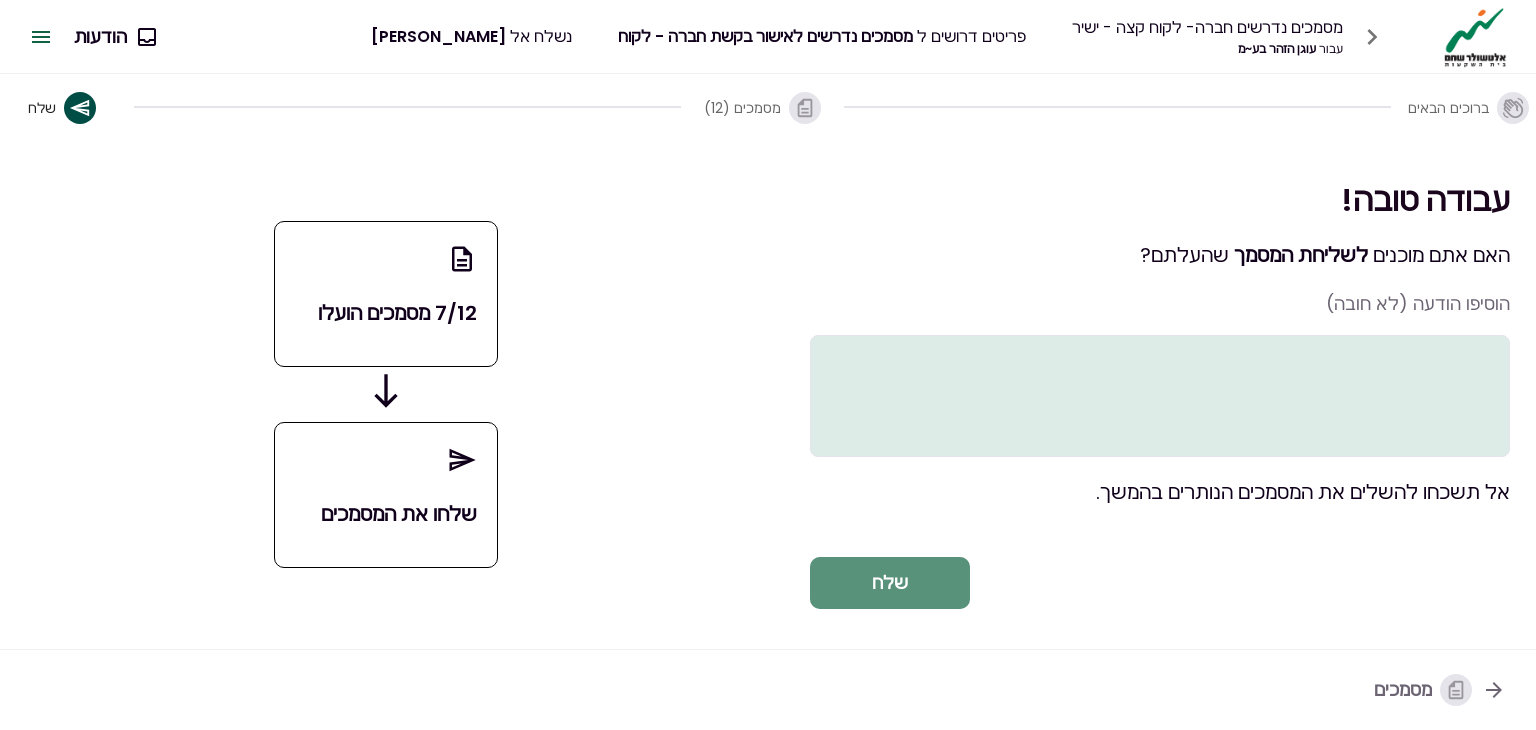 click on "שלח" at bounding box center (890, 583) 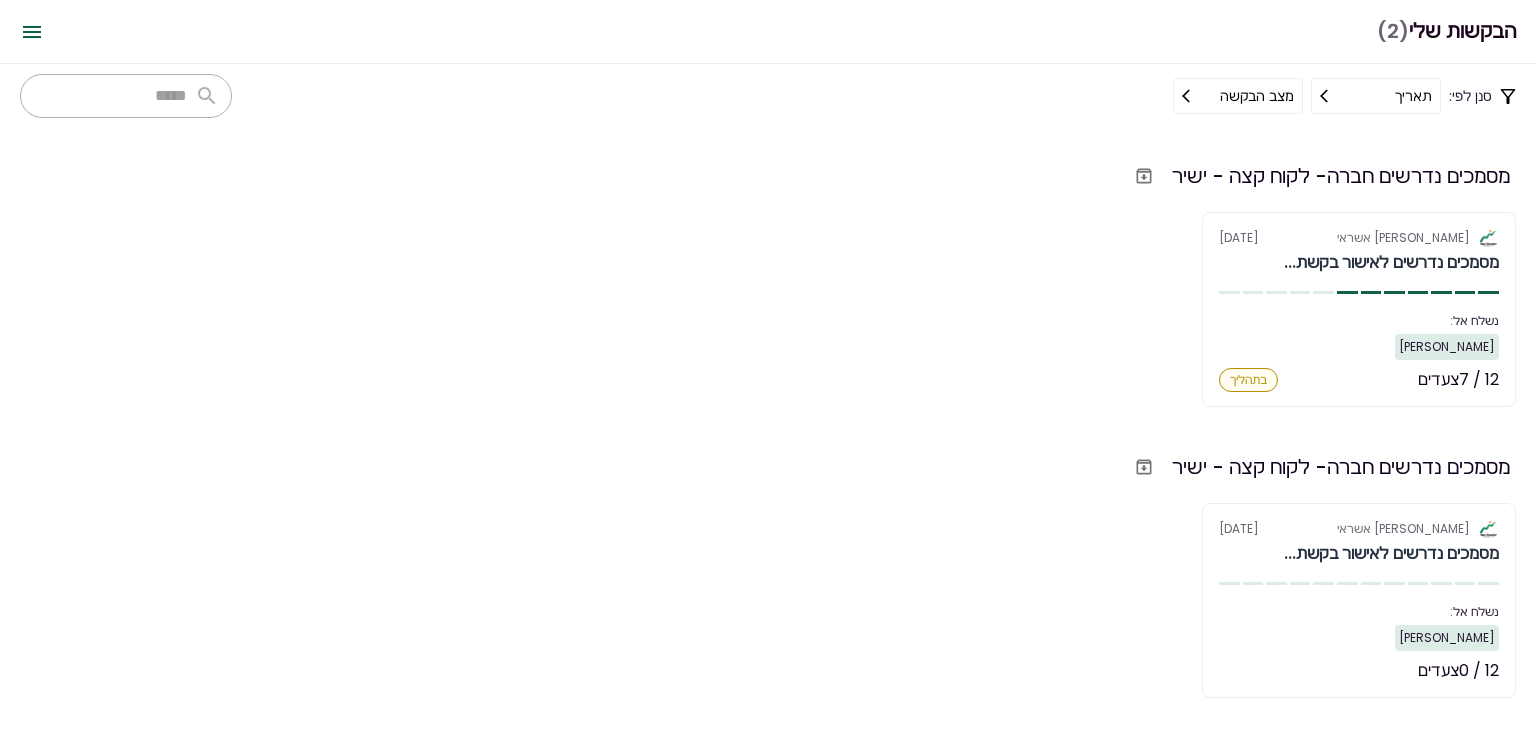 scroll, scrollTop: 40, scrollLeft: 0, axis: vertical 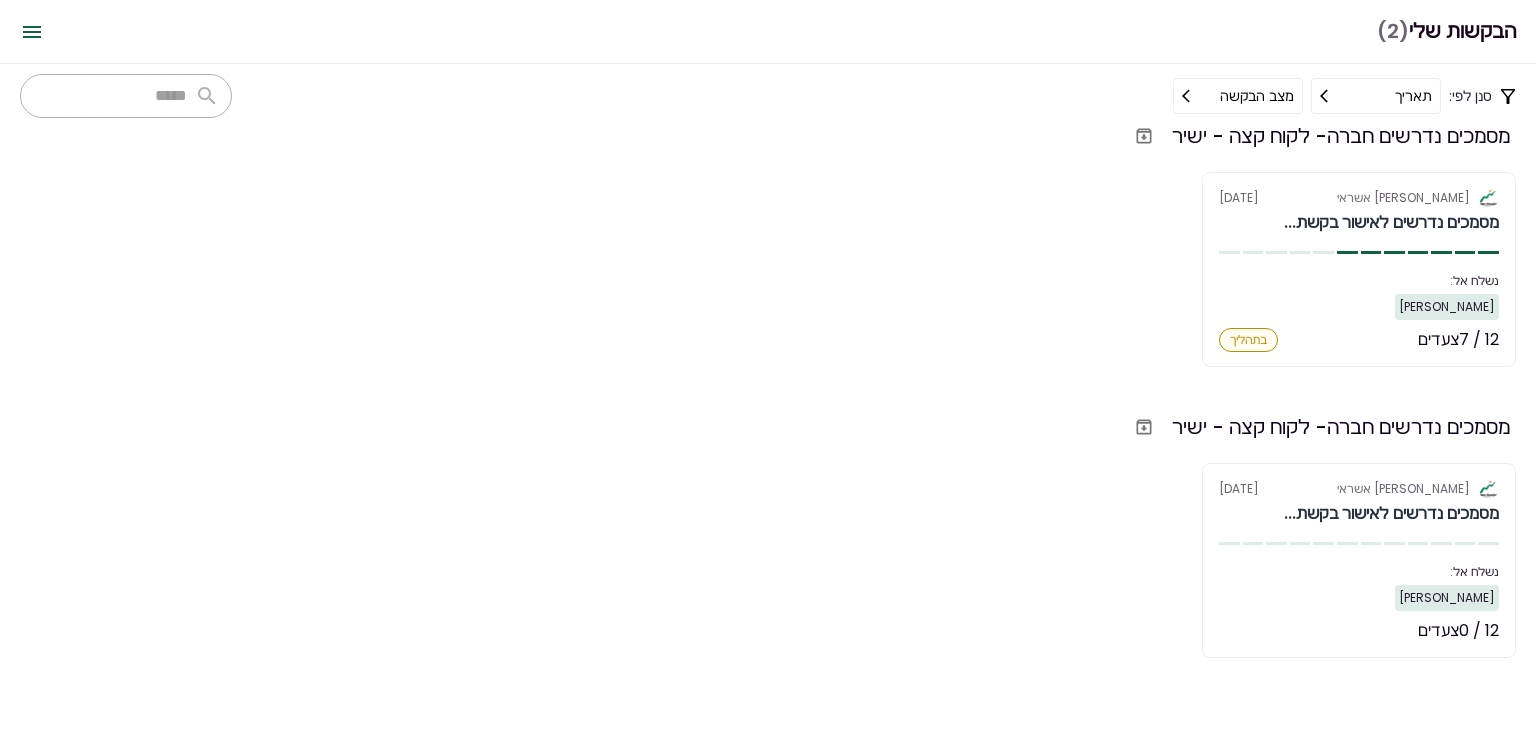click on "מצב הבקשה" at bounding box center (1238, 96) 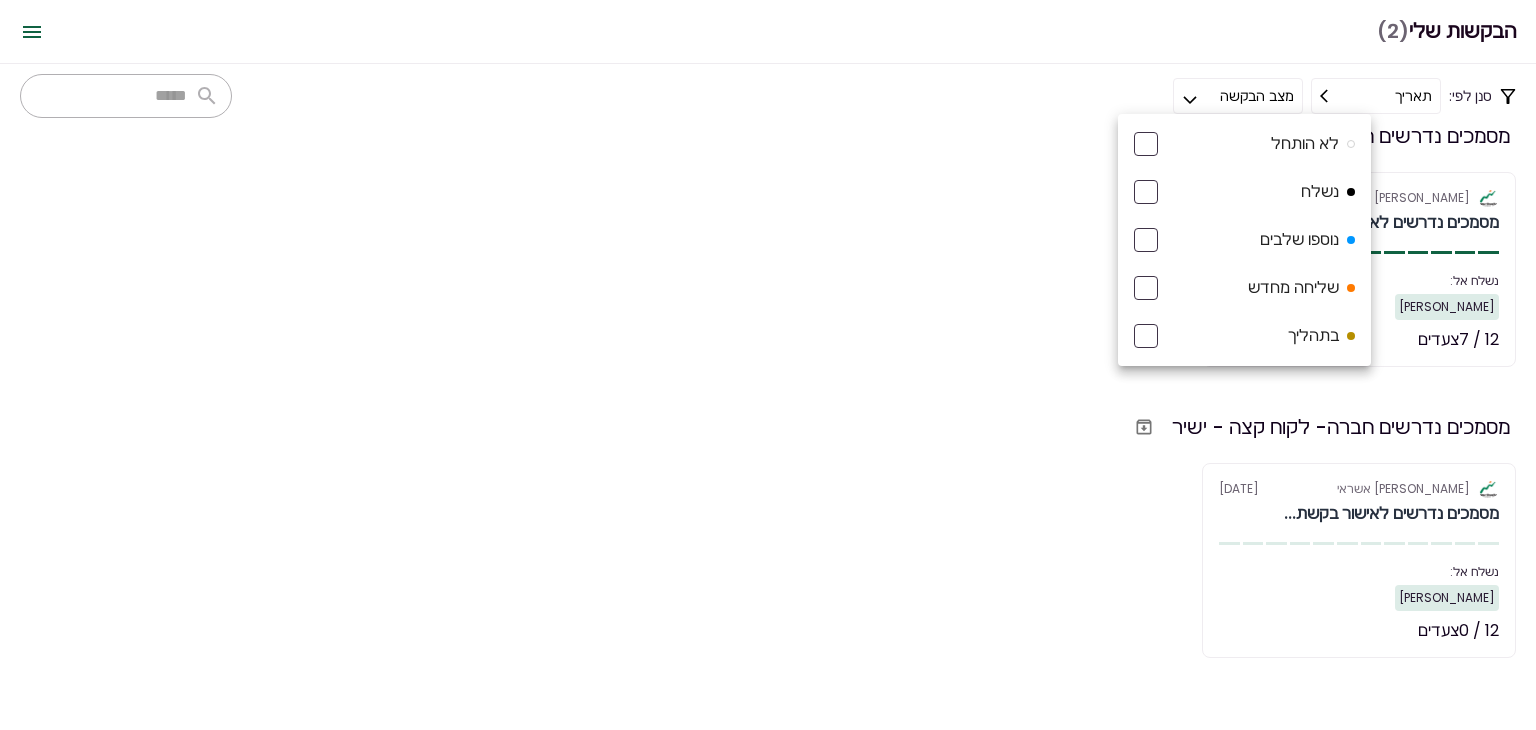 click at bounding box center [768, 365] 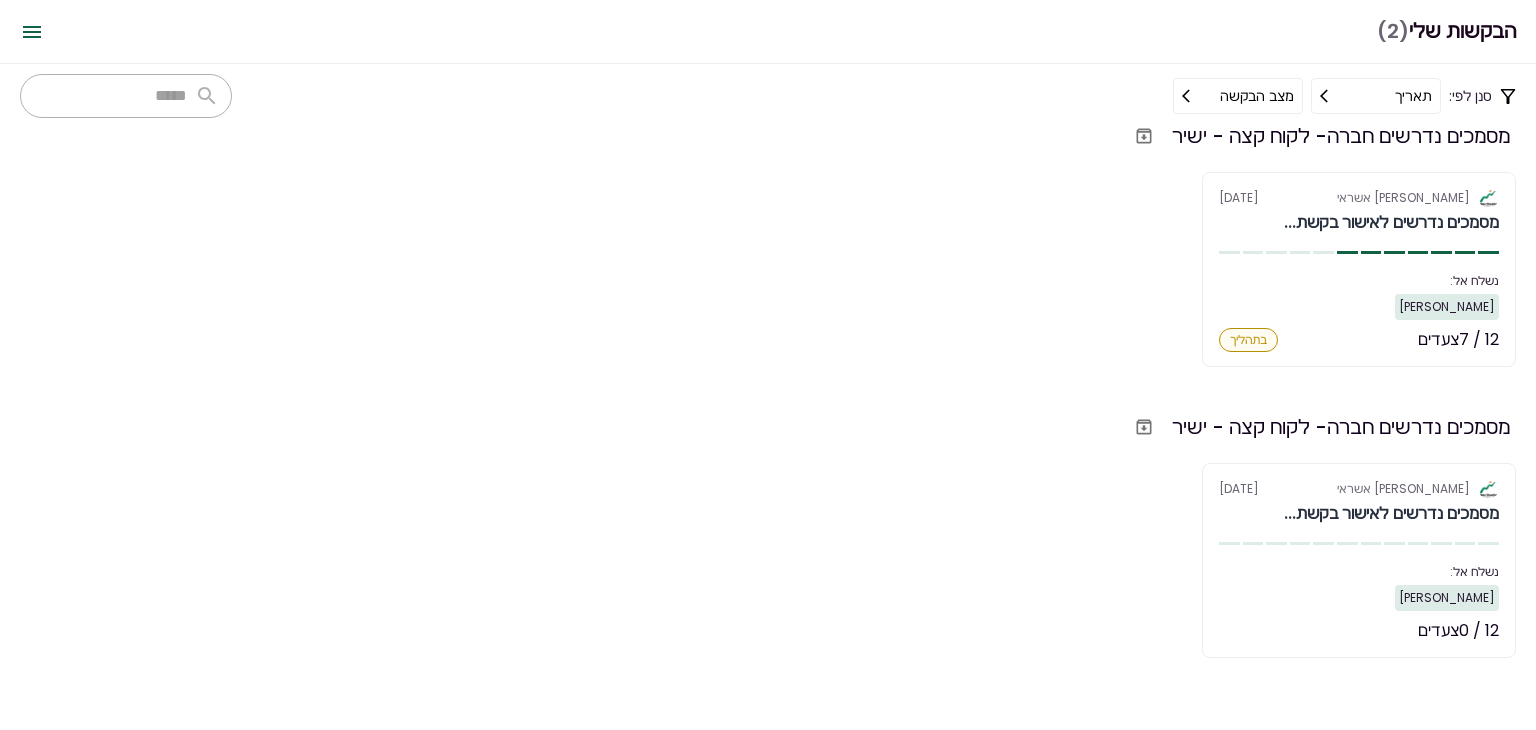 click 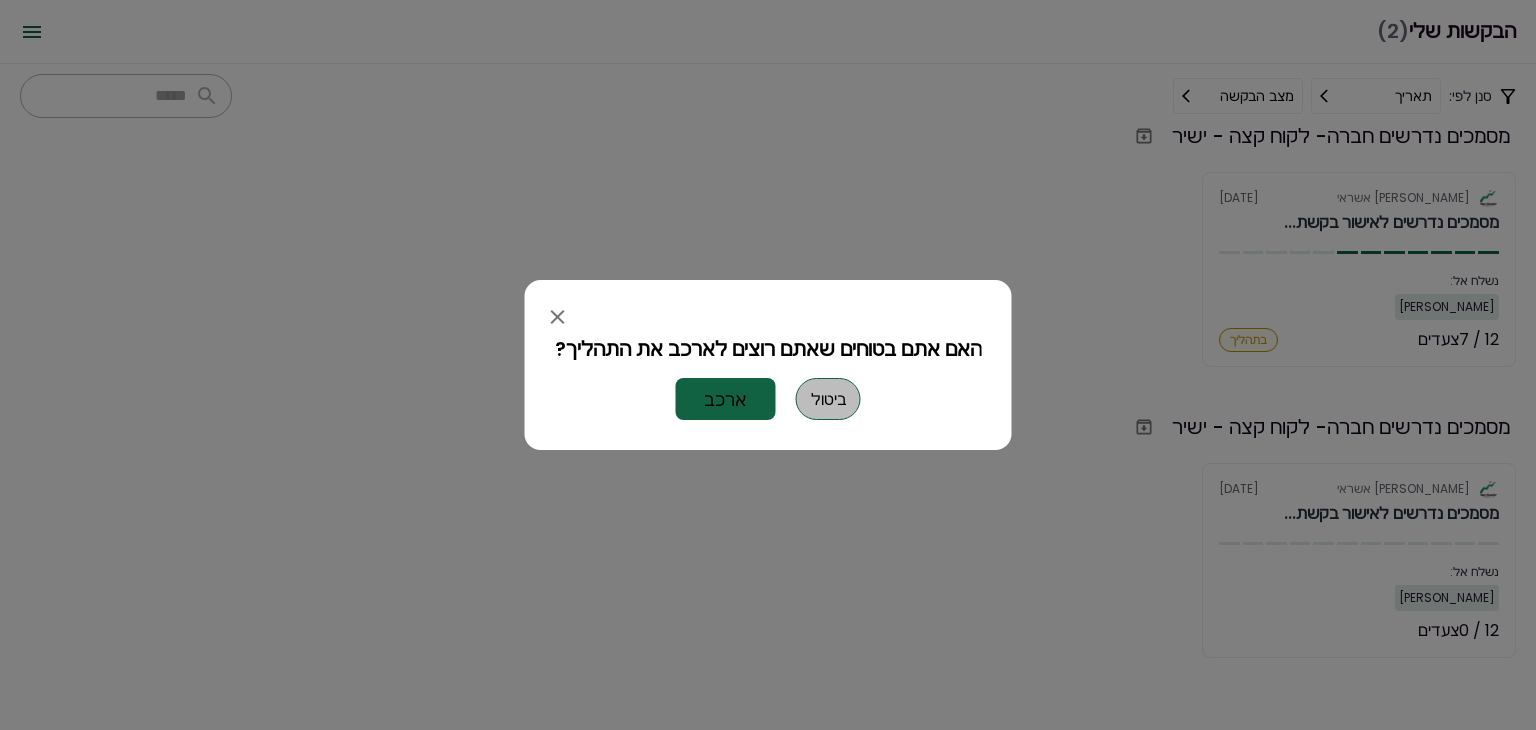click on "ביטול" at bounding box center (828, 399) 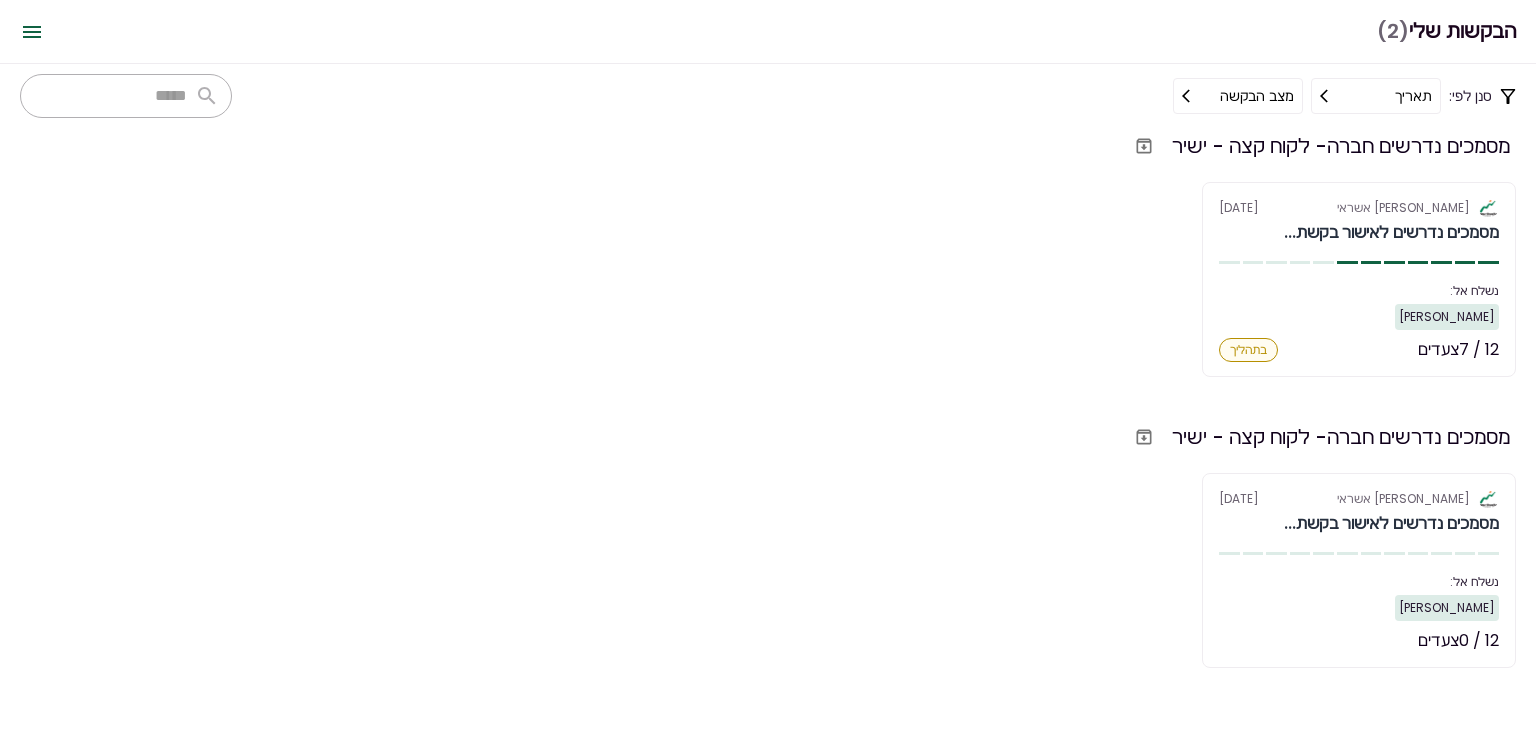 scroll, scrollTop: 40, scrollLeft: 0, axis: vertical 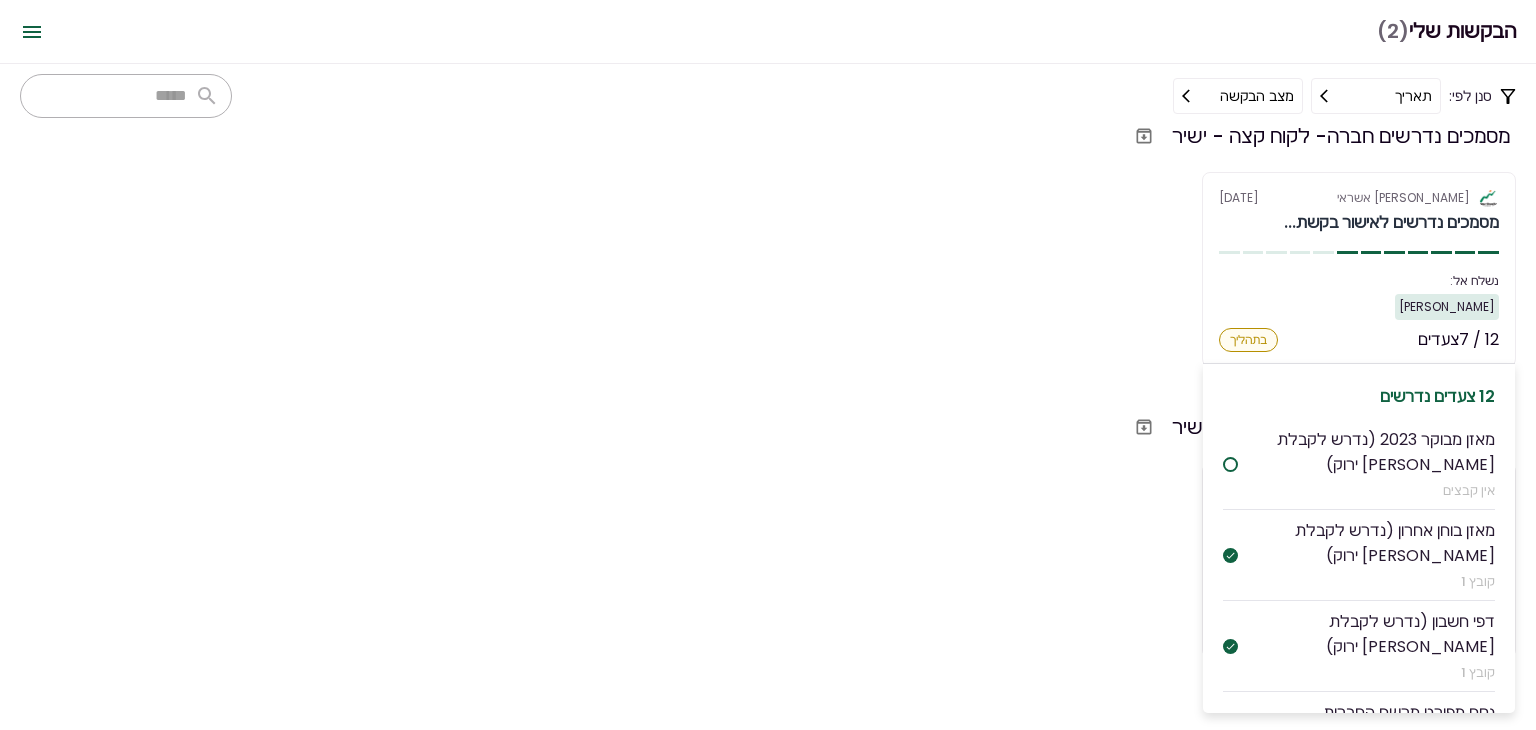 click on "אלטשולר שחם אשראי 23 Jul מסמכים נדרשים לאישור בקשת... נשלח אל: מורן עוגן 12 / 7  צעדים בתהליך 12   צעדים נדרשים מאזן מבוקר 2023 (נדרש לקבלת אור ירוק) אין קבצים מאזן בוחן אחרון (נדרש לקבלת אור ירוק) קובץ 1 דפי חשבון (נדרש לקבלת אור ירוק) קובץ 1 נסח מפורט מרשם החברות קובץ 1 תעודת התאגדות קובץ 1 דו"ח מע"מ (ESNA) אין קבצים דו"ח ביטוח לאומי עובדים (טופס 102) קובץ 1 ריכוז יתרות קובץ 1 פירוט הלוואות חוץ בנקאיות אין קבצים פירוט הלוואות בנקאיות אין קבצים דוח עושר אישי קובץ 1 תעודות זהות של בעלי החברה אין קבצים" at bounding box center [1359, 269] 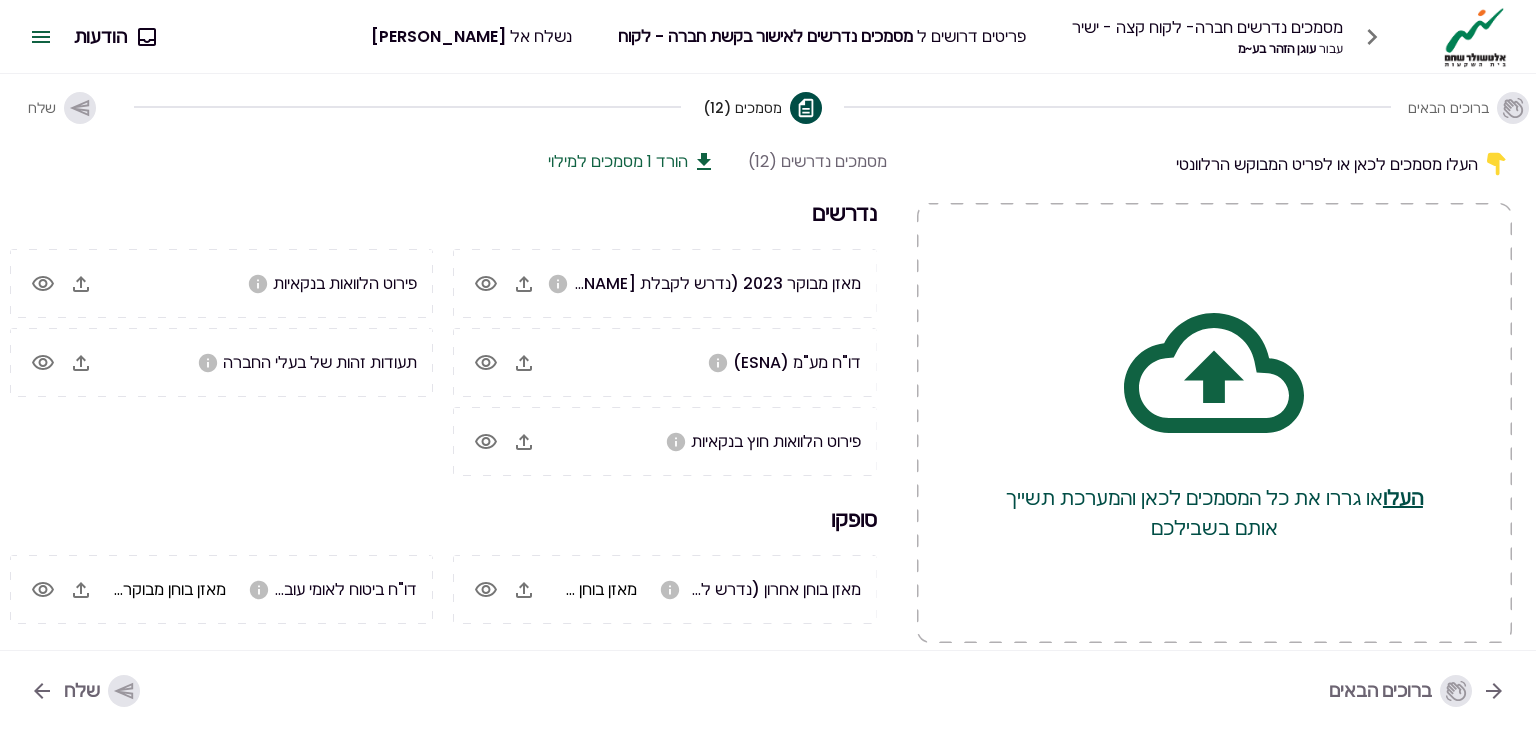 click 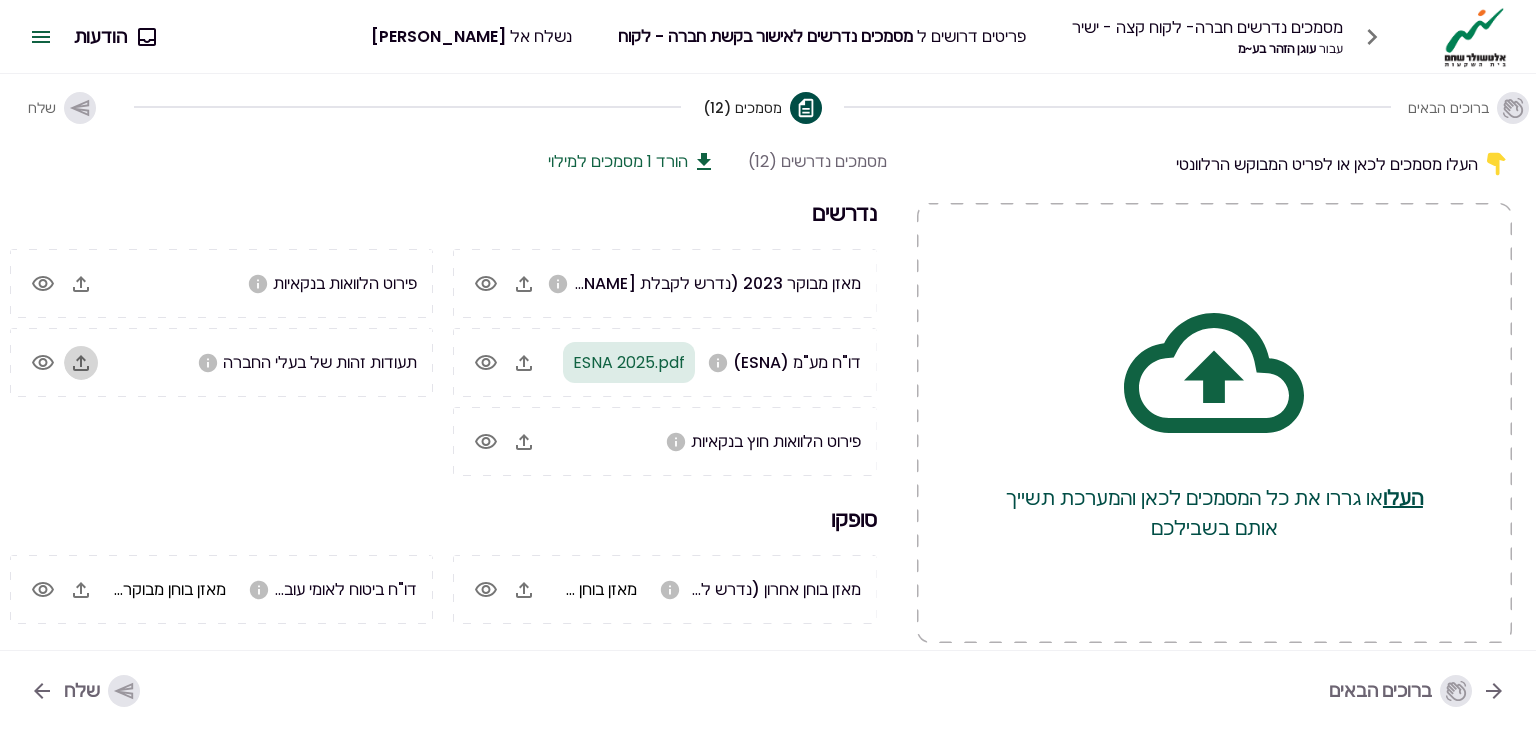 click 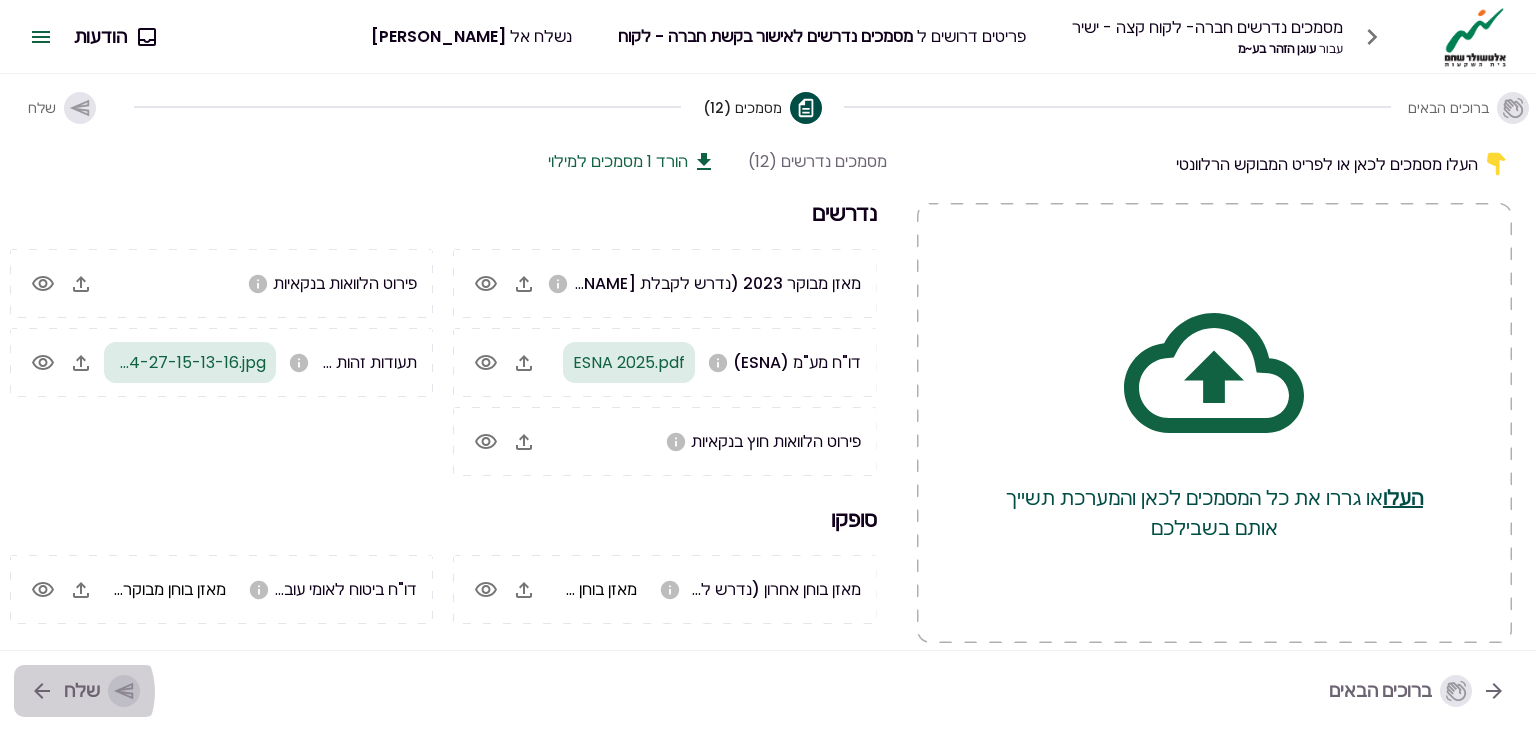 click on "שלח" at bounding box center (102, 691) 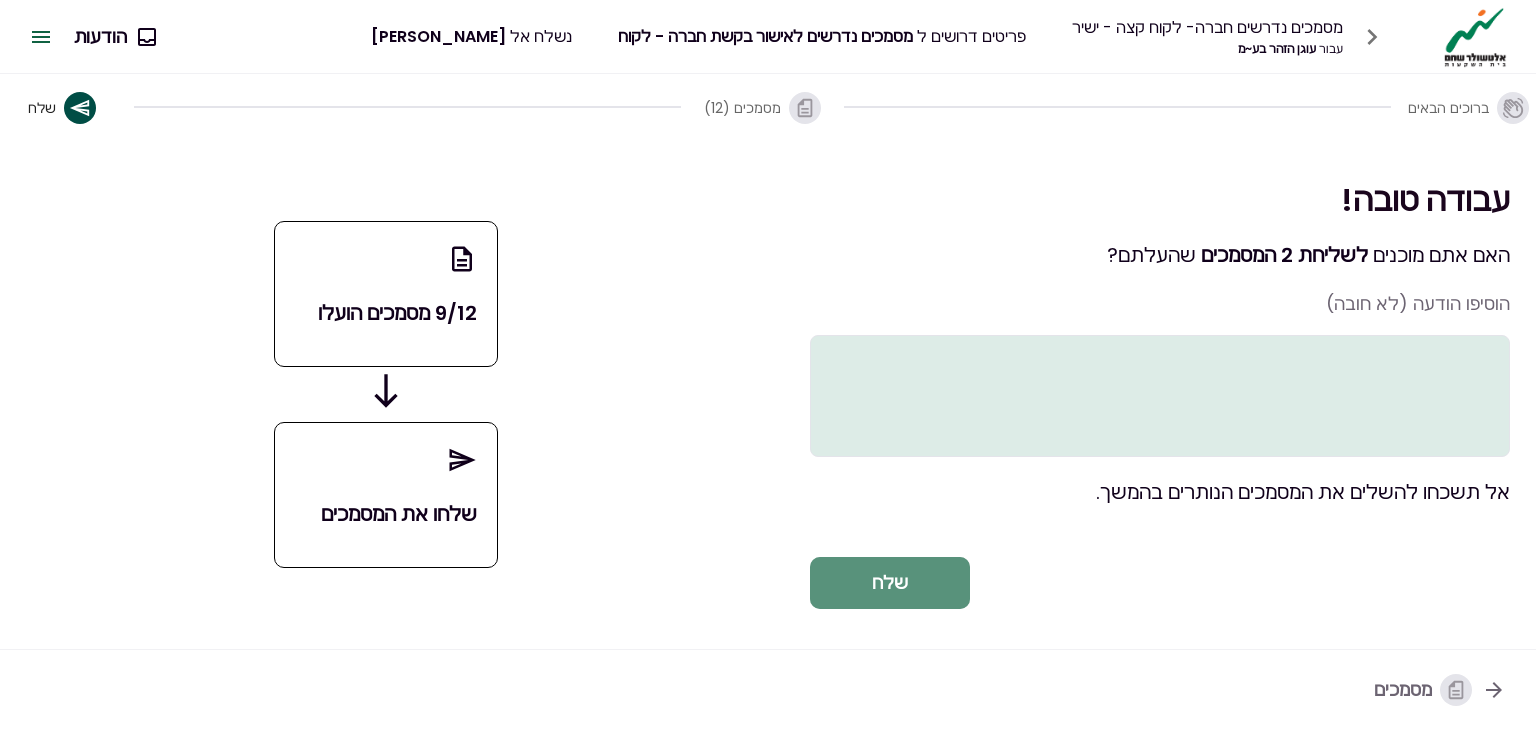 click on "שלח" at bounding box center [890, 583] 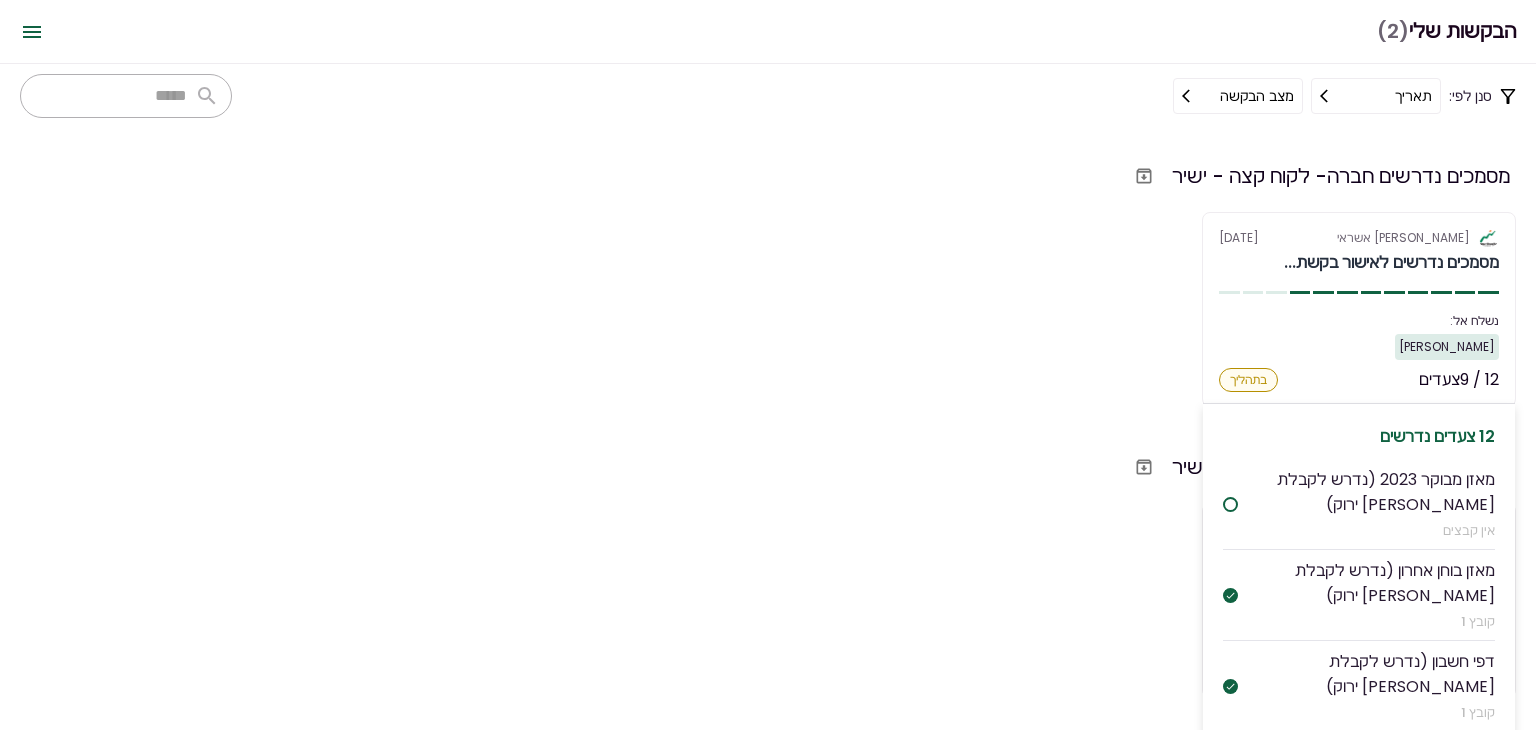 click at bounding box center [1230, 504] 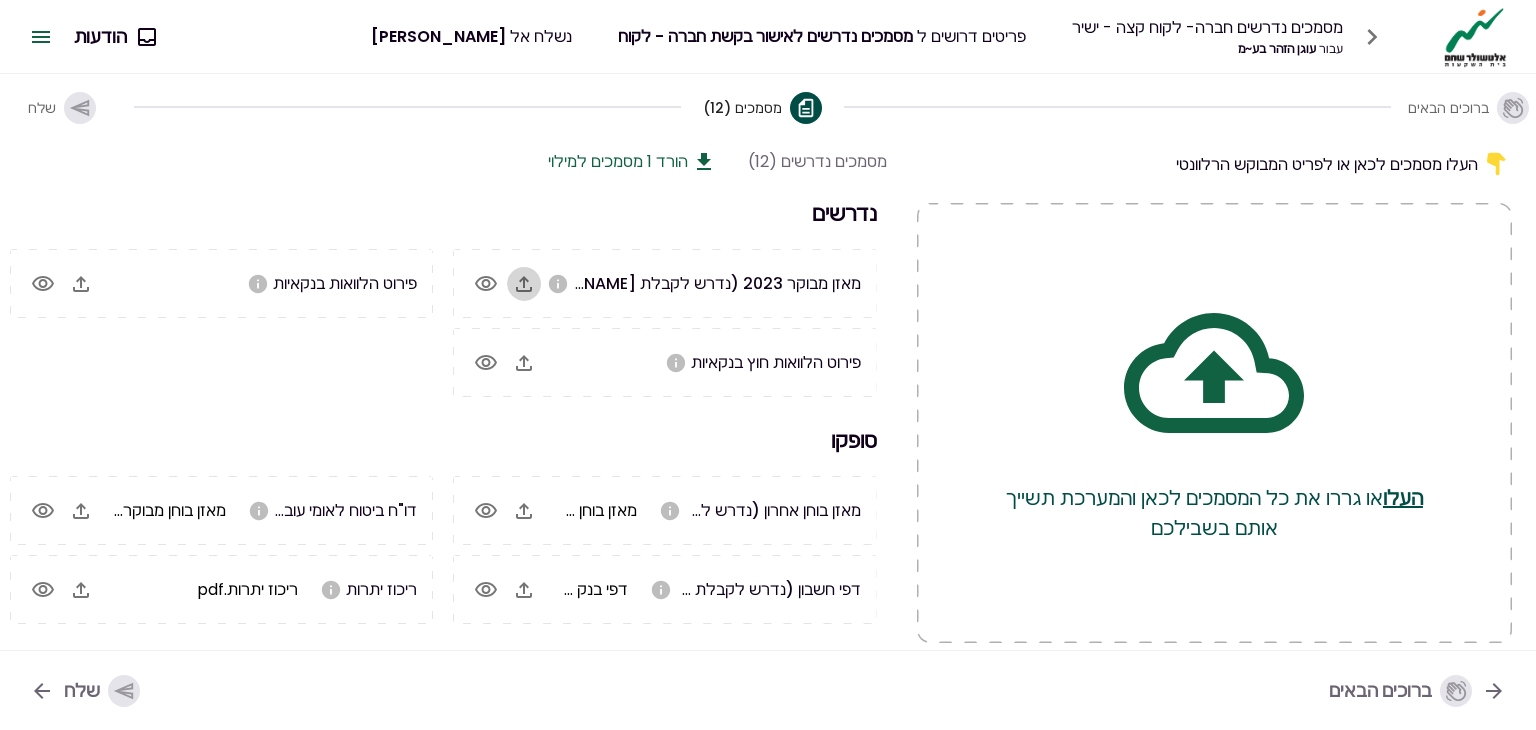 click 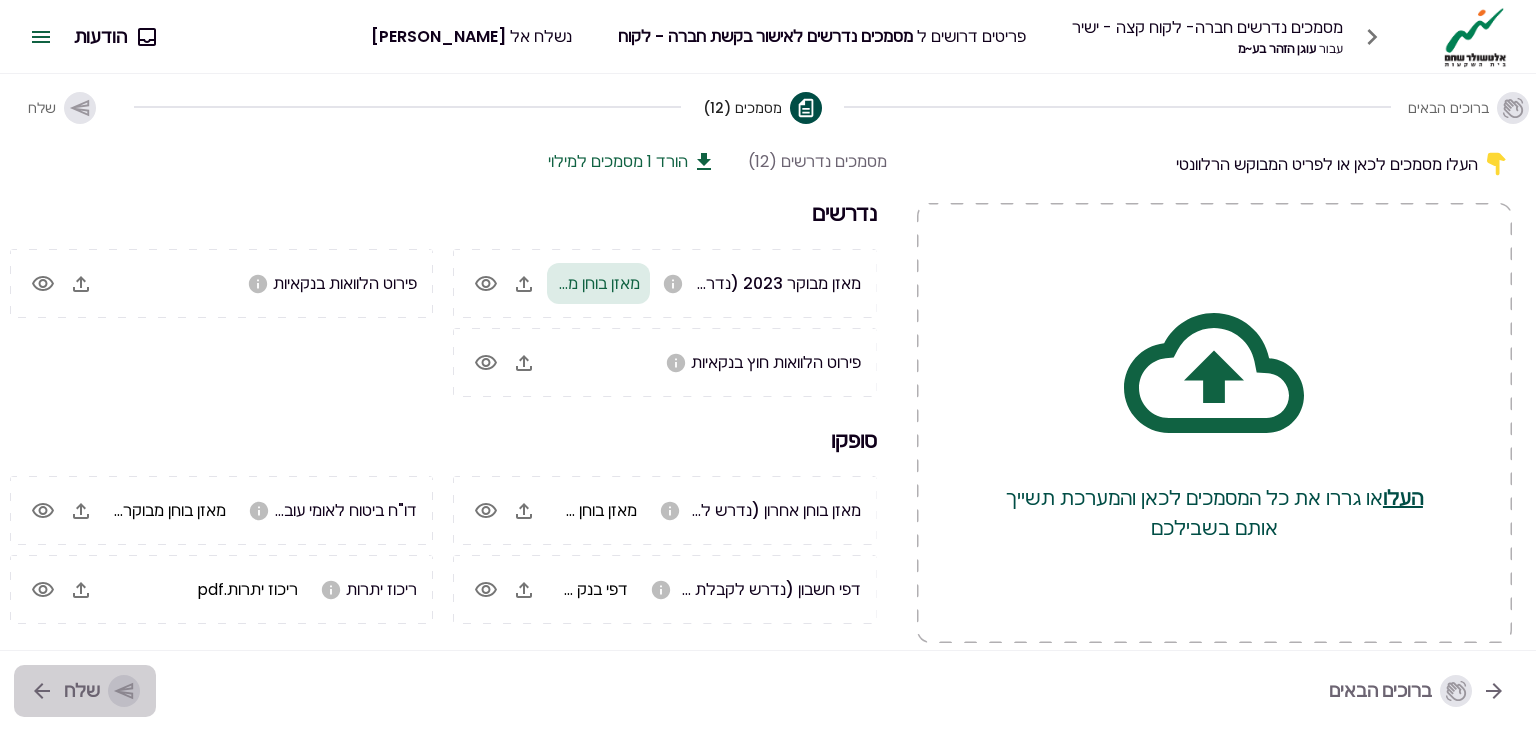 click on "שלח" at bounding box center (102, 691) 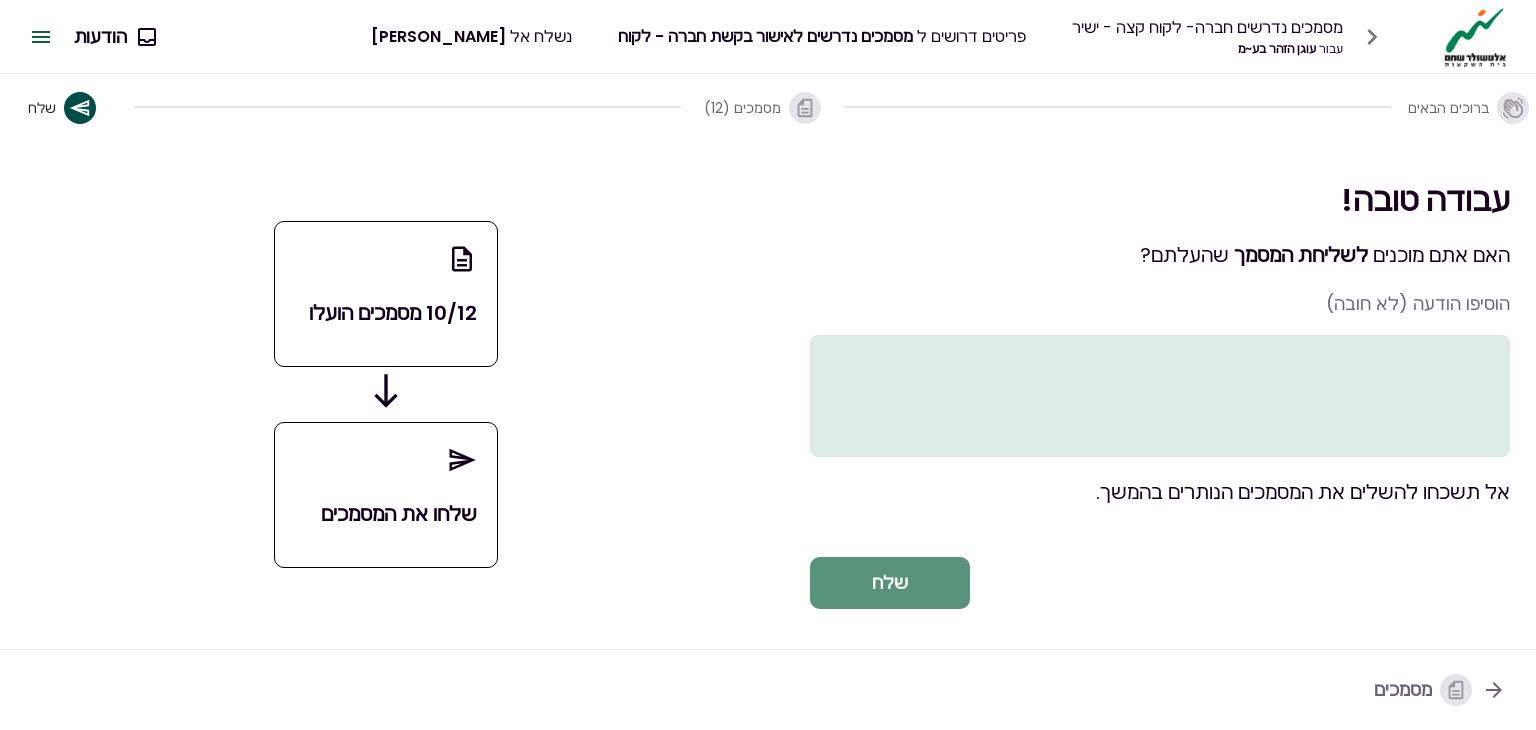 click on "שלח" at bounding box center [890, 583] 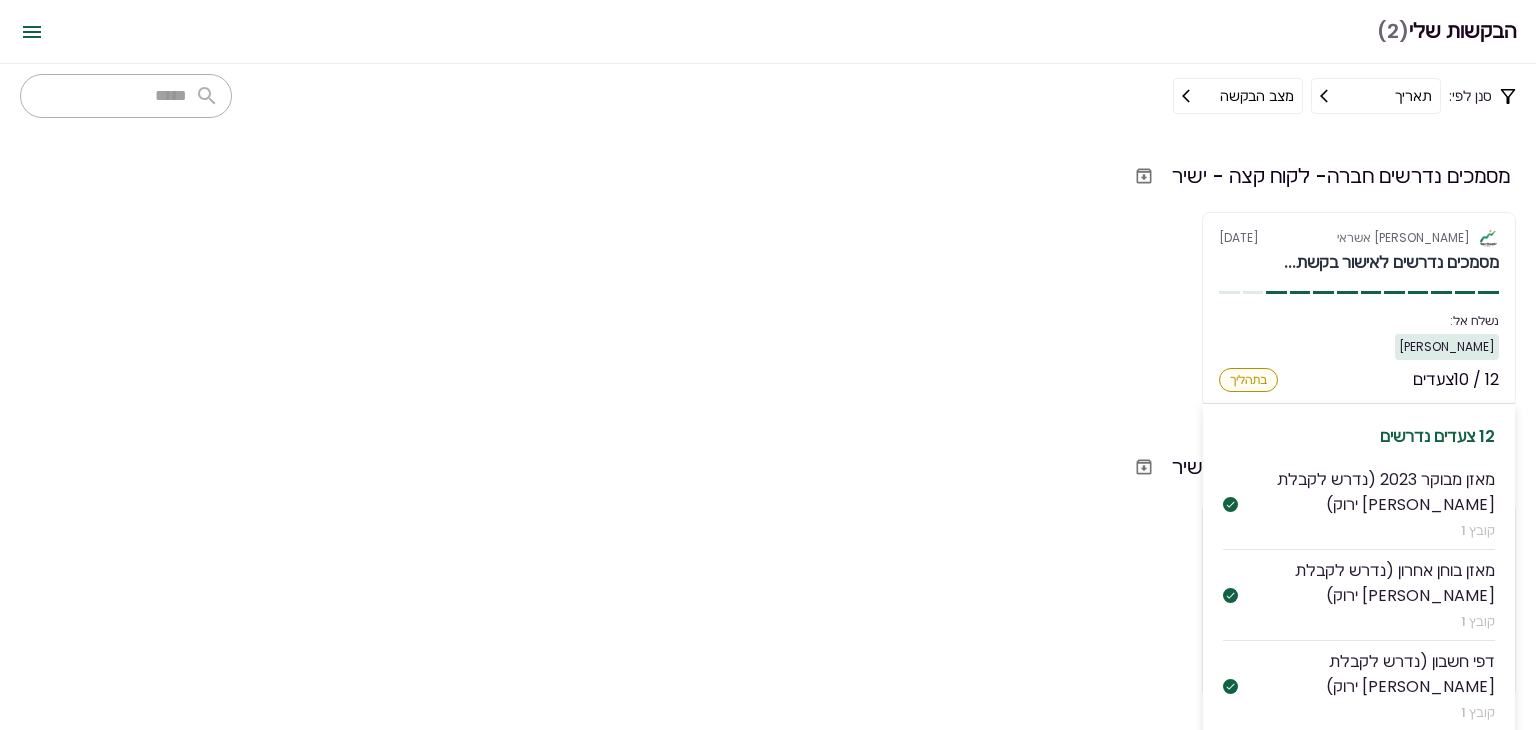 click on "בתהליך" at bounding box center (1248, 380) 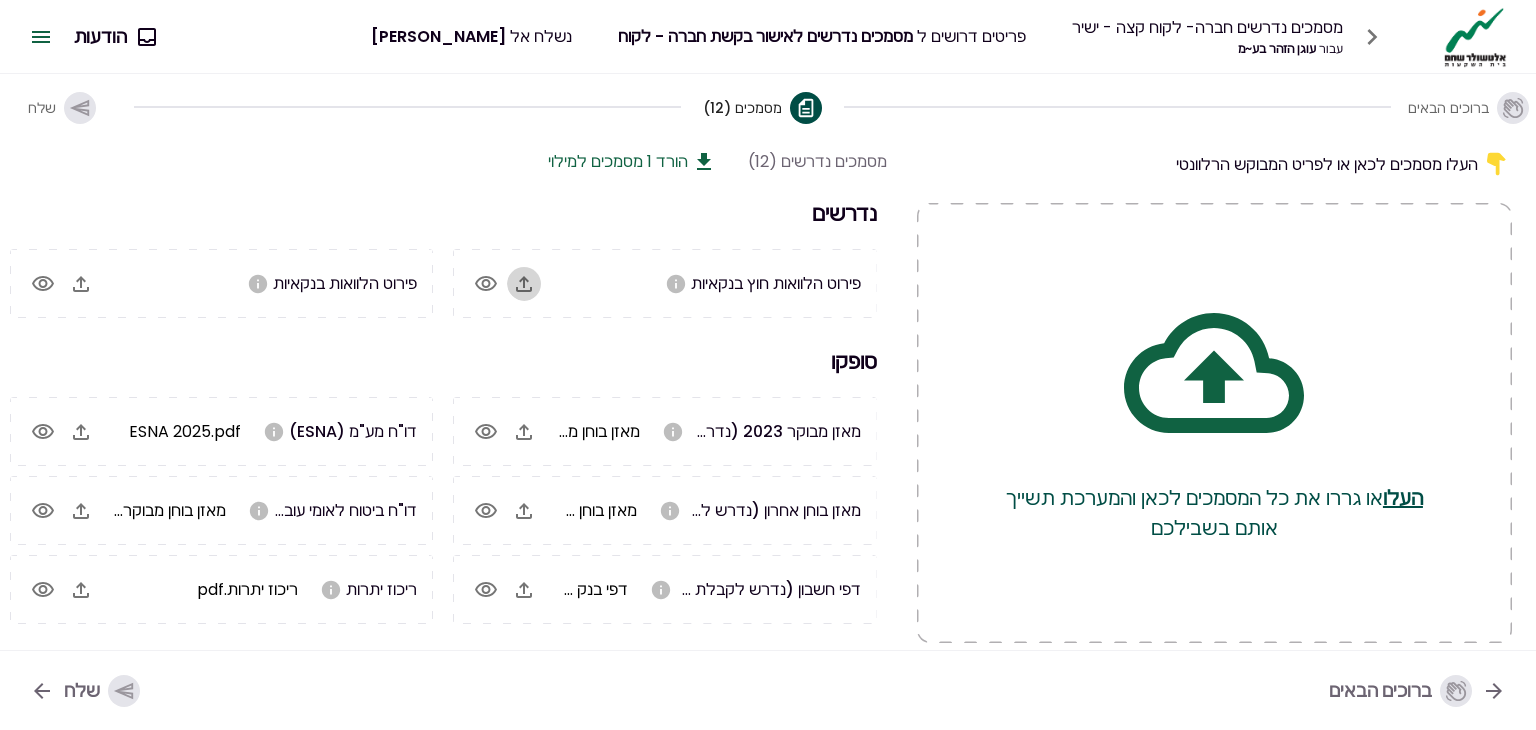 click 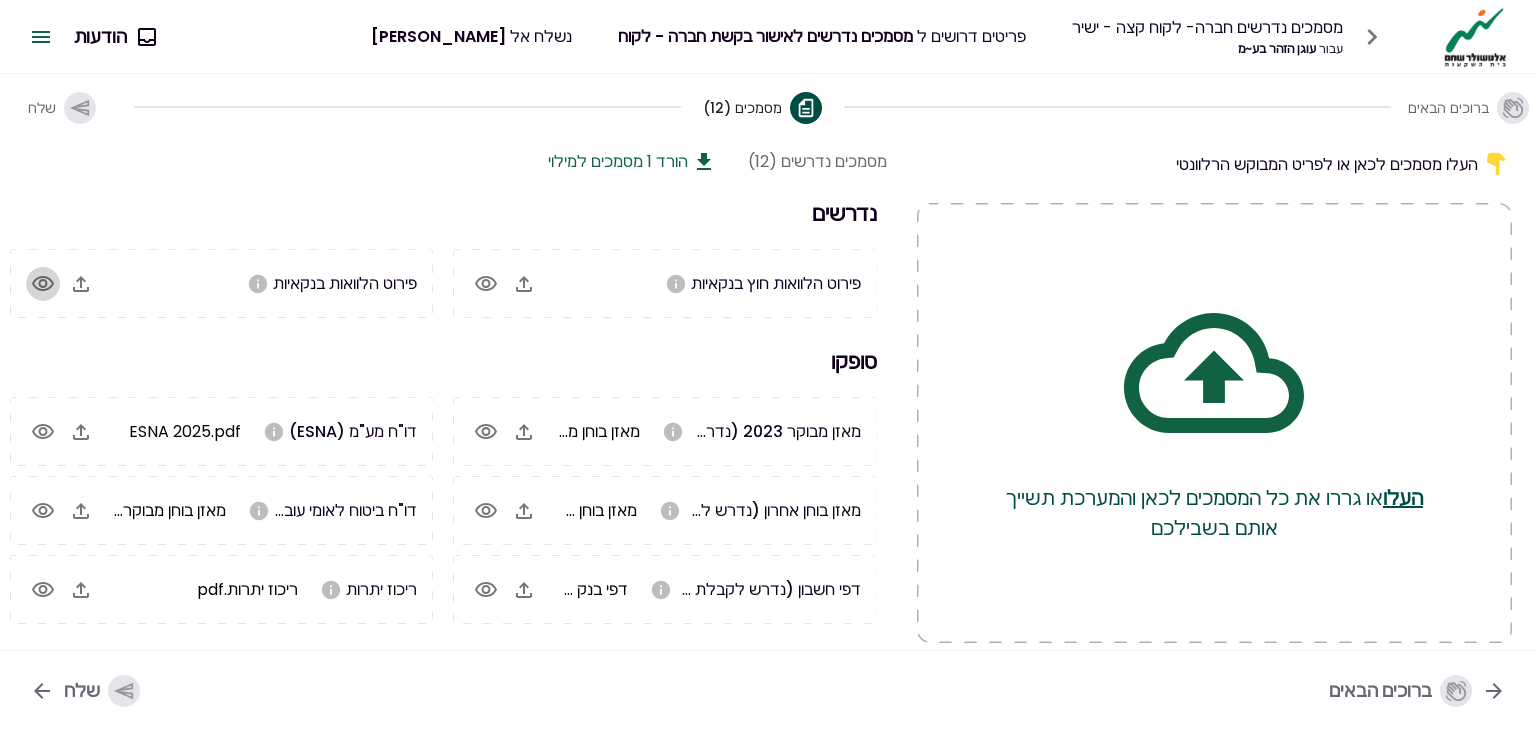 click at bounding box center [43, 284] 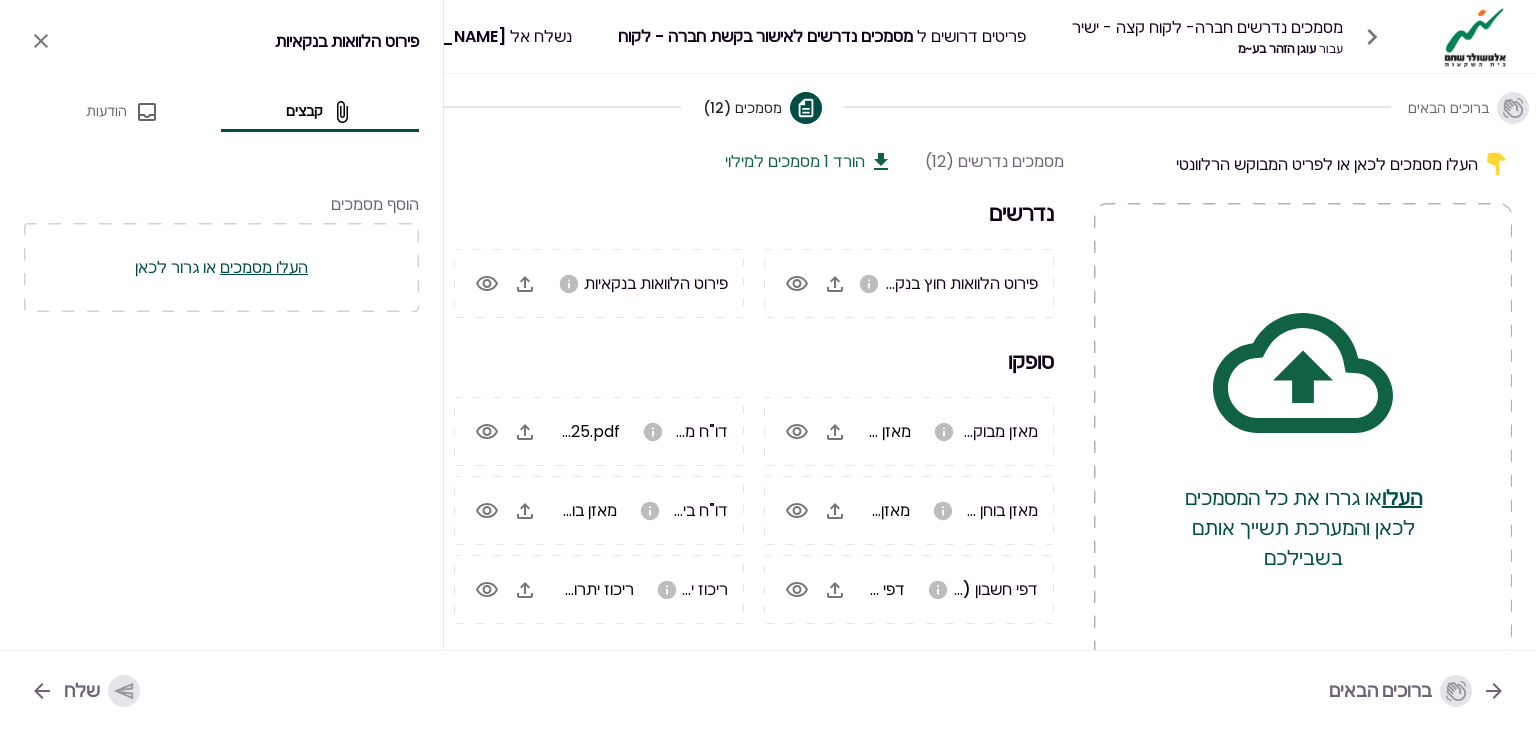 click on "העלו מסמכים" at bounding box center [264, 267] 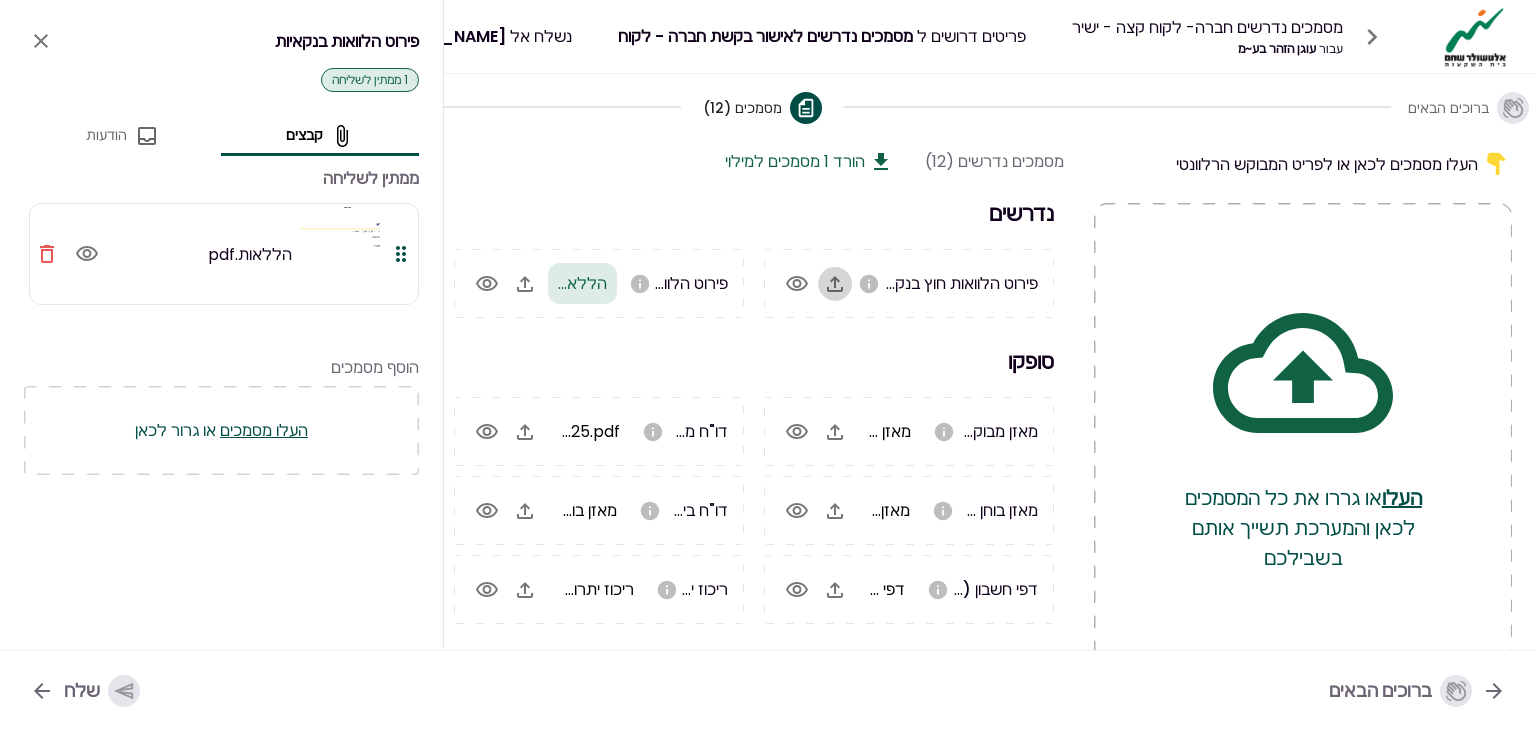 click 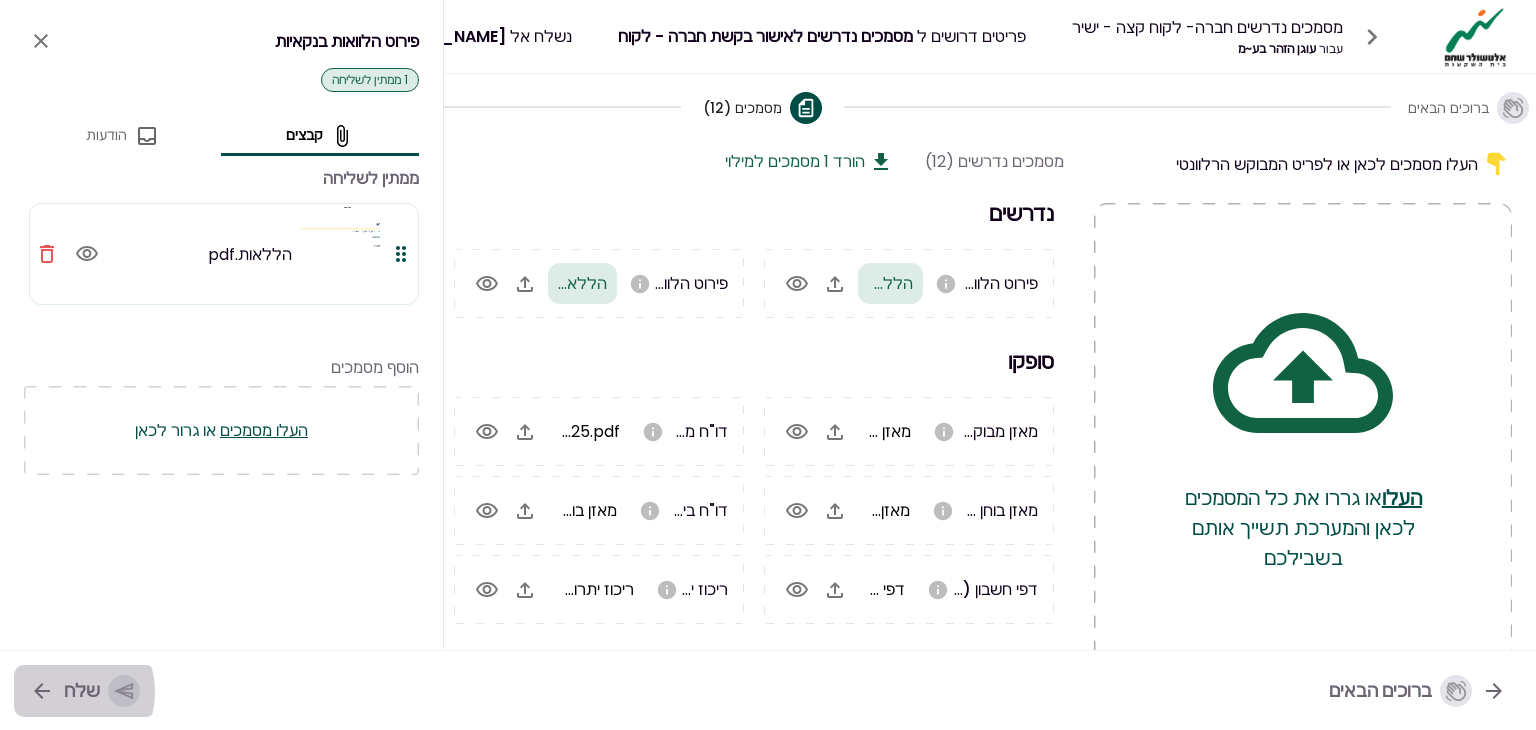 click on "שלח" at bounding box center (102, 691) 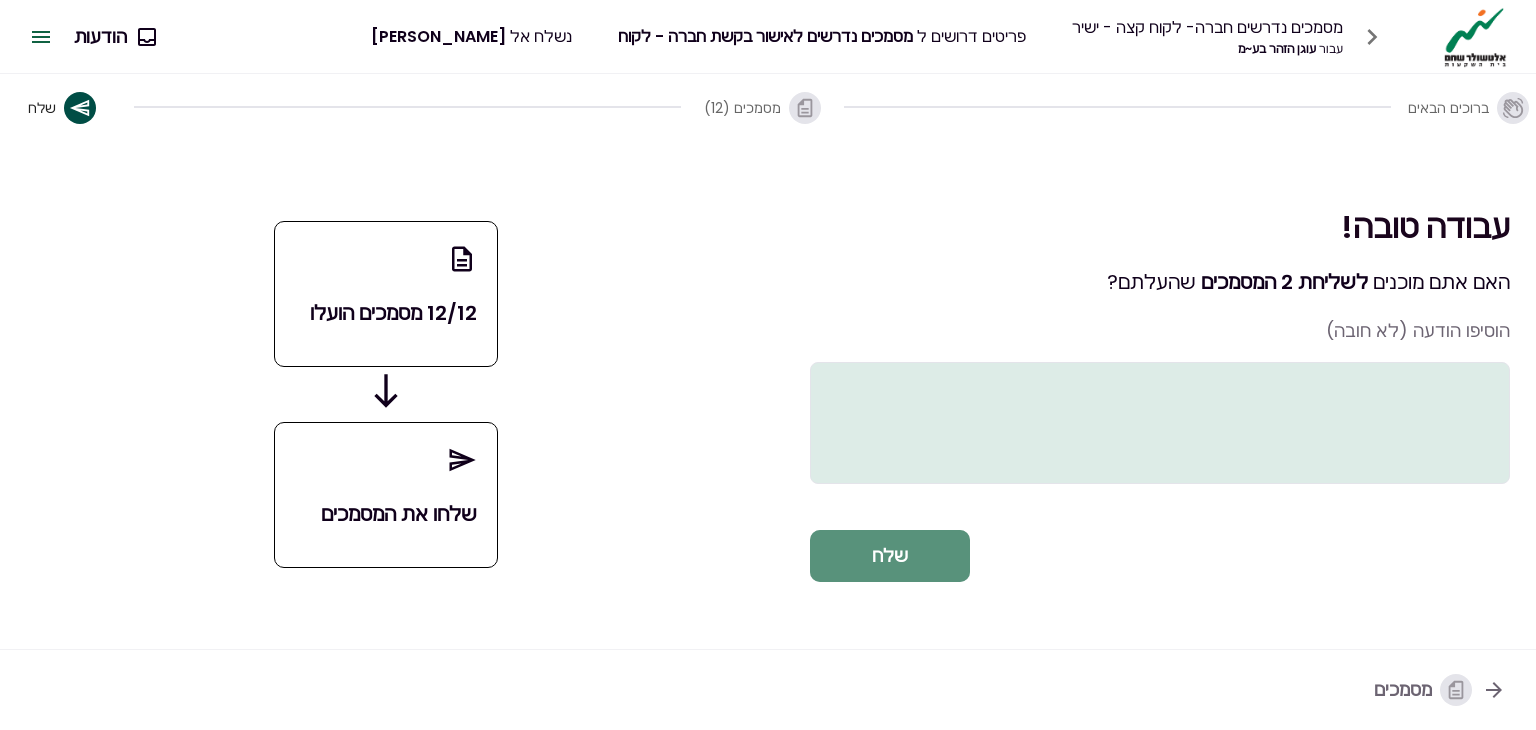 click on "שלח" at bounding box center [890, 556] 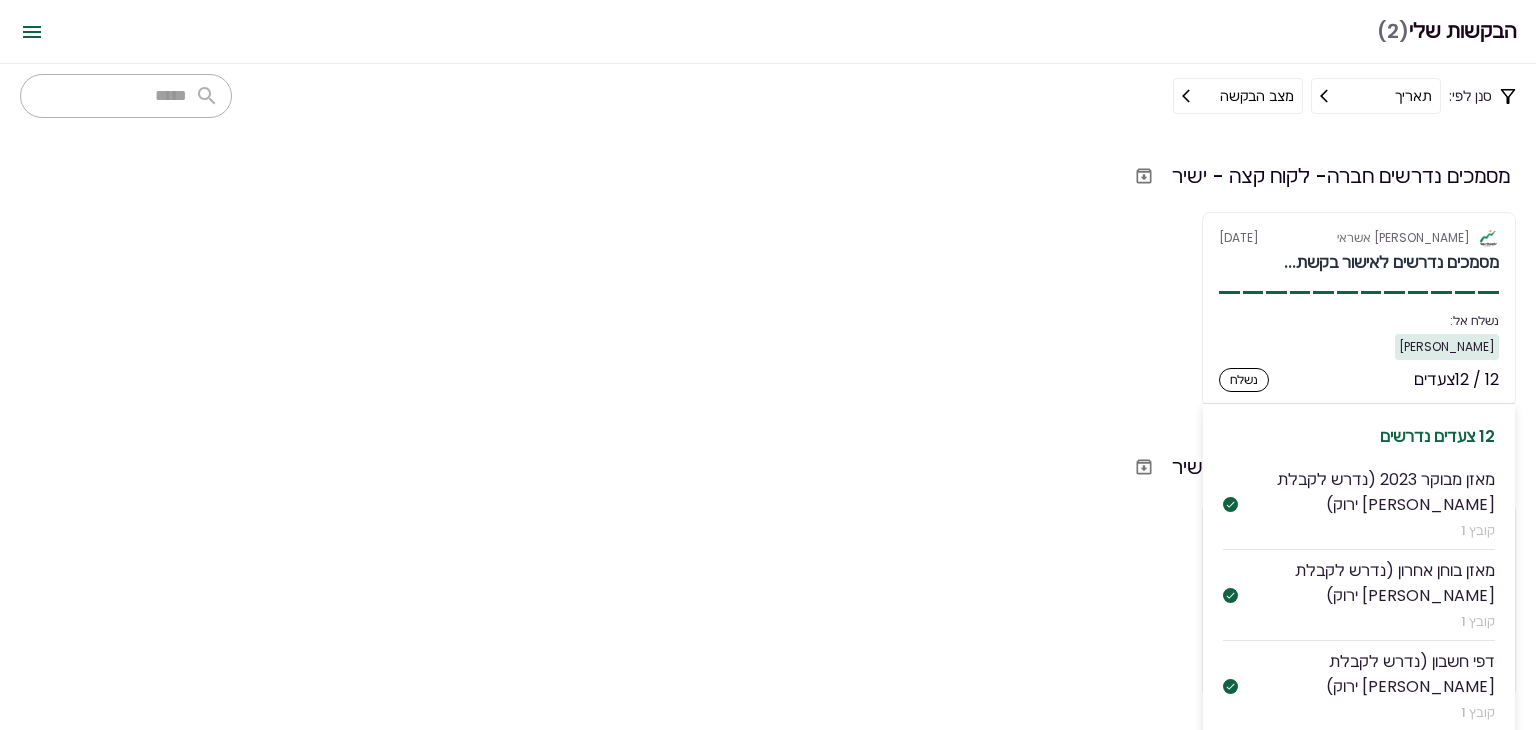 click on "אלטשולר שחם אשראי [DATE] מסמכים נדרשים לאישור בקשת... נשלח אל: [PERSON_NAME] 12 / 12  צעדים נשלח 12   צעדים נדרשים מאזן מבוקר 2023 (נדרש לקבלת [PERSON_NAME] ירוק) קובץ 1 מאזן בוחן אחרון (נדרש לקבלת [PERSON_NAME] ירוק) קובץ 1 דפי חשבון (נדרש לקבלת [PERSON_NAME] ירוק) קובץ 1 נסח מפורט מרשם החברות קובץ 1 תעודת התאגדות קובץ 1 דו"ח מע"מ (ESNA) קובץ 1 דו"ח ביטוח לאומי עובדים (טופס 102) קובץ 1 ריכוז יתרות קובץ 1 פירוט הלוואות חוץ בנקאיות קובץ 1 פירוט הלוואות בנקאיות קובץ 1 דוח עושר אישי קובץ 1 תעודות זהות של בעלי החברה קובץ 1" at bounding box center (1359, 309) 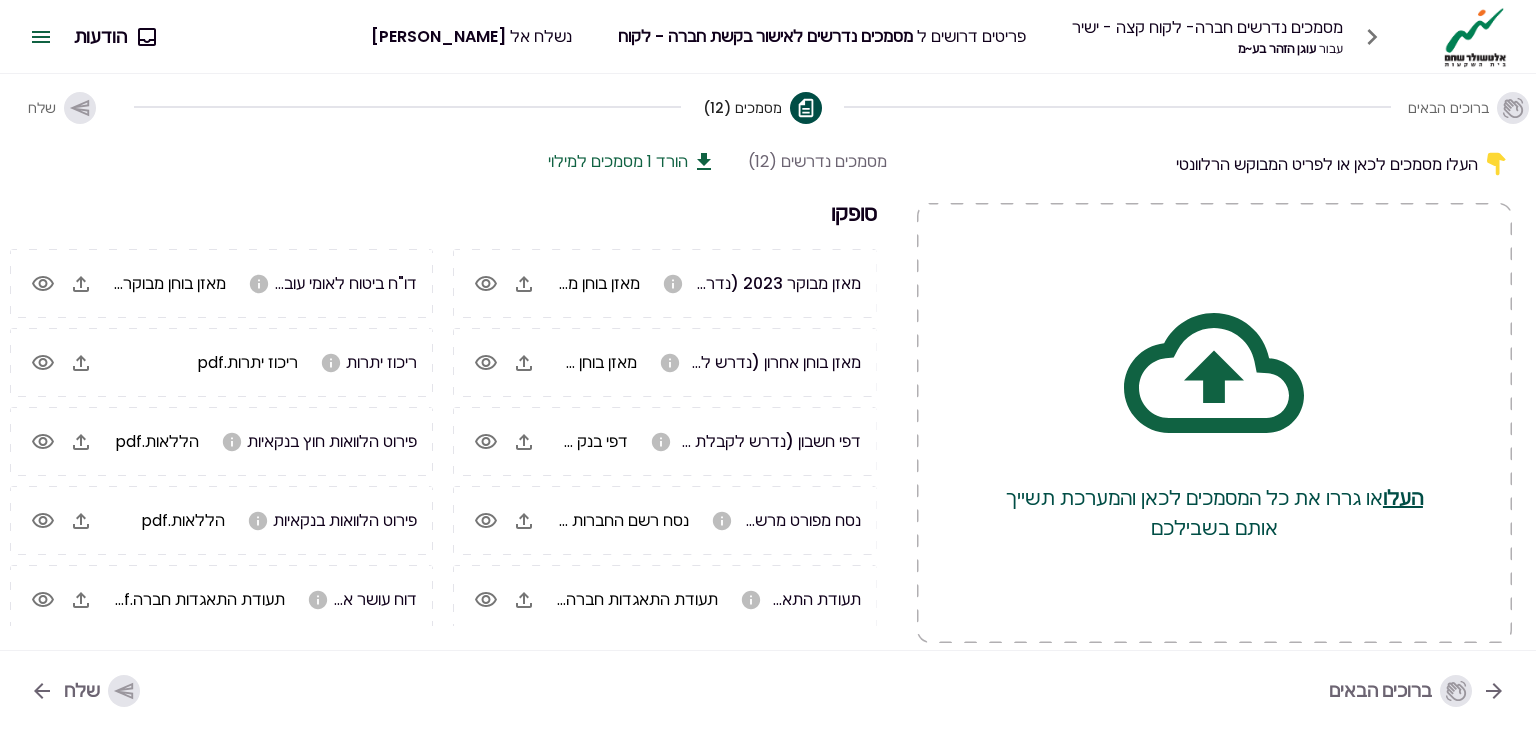click on "שלח" at bounding box center (42, 108) 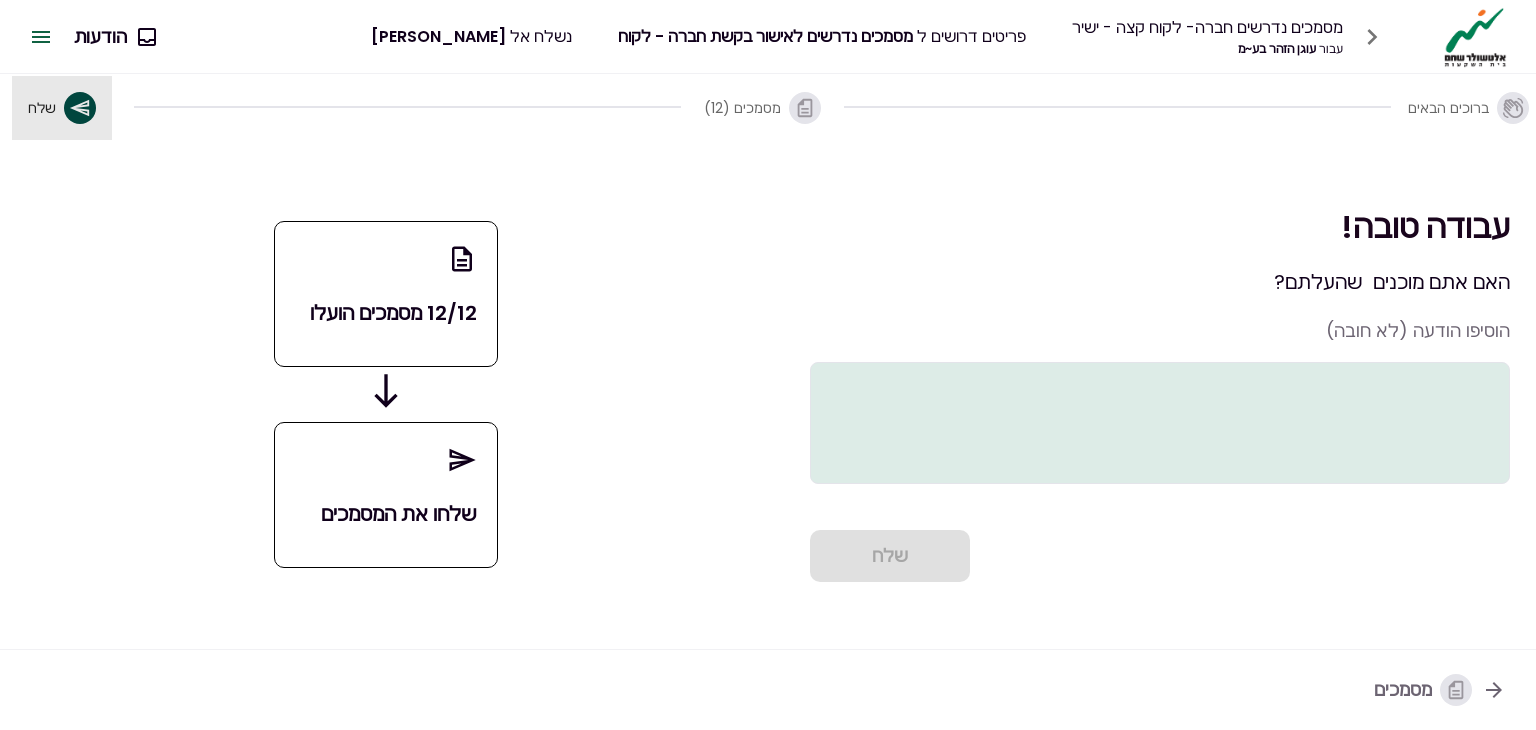 click 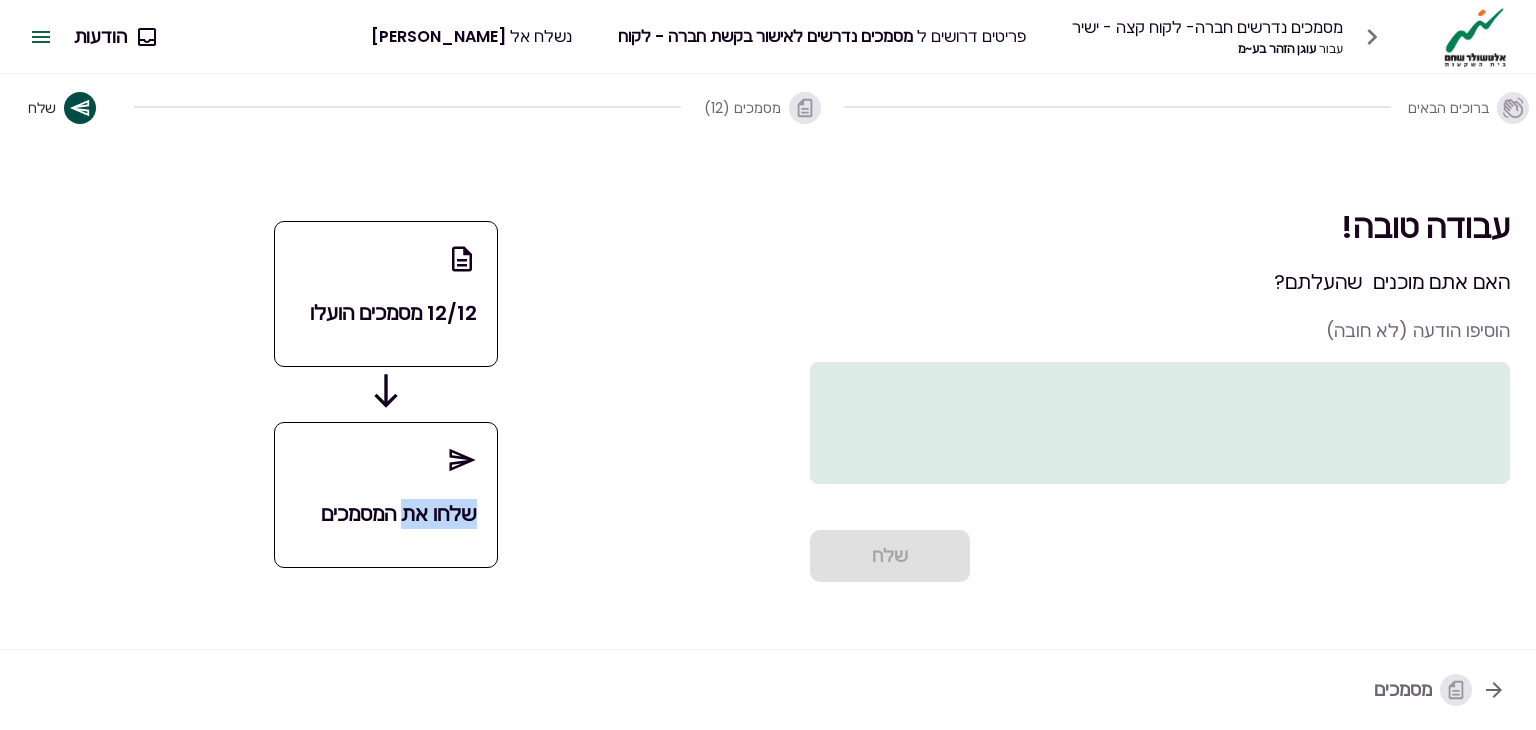 drag, startPoint x: 404, startPoint y: 519, endPoint x: 464, endPoint y: 460, distance: 84.14868 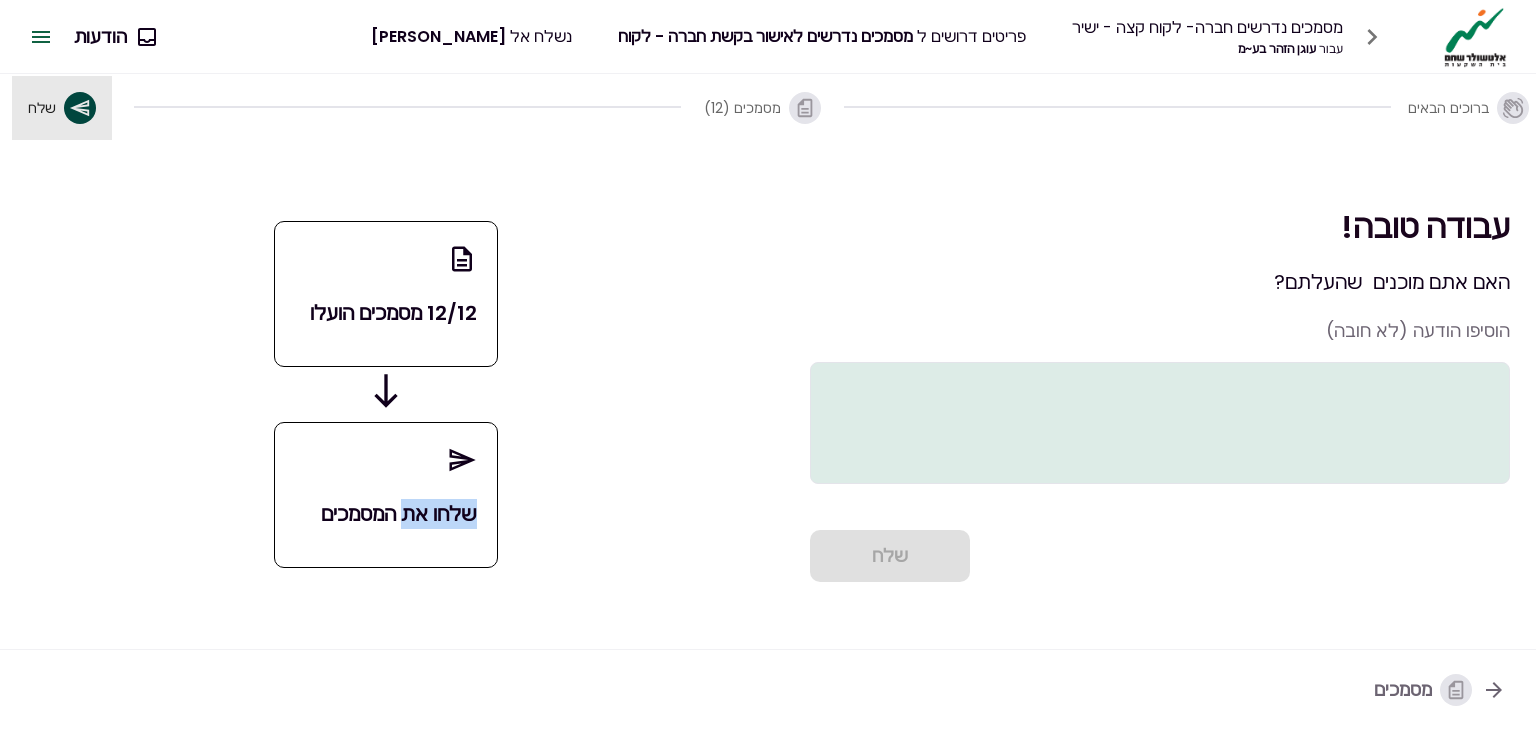 click 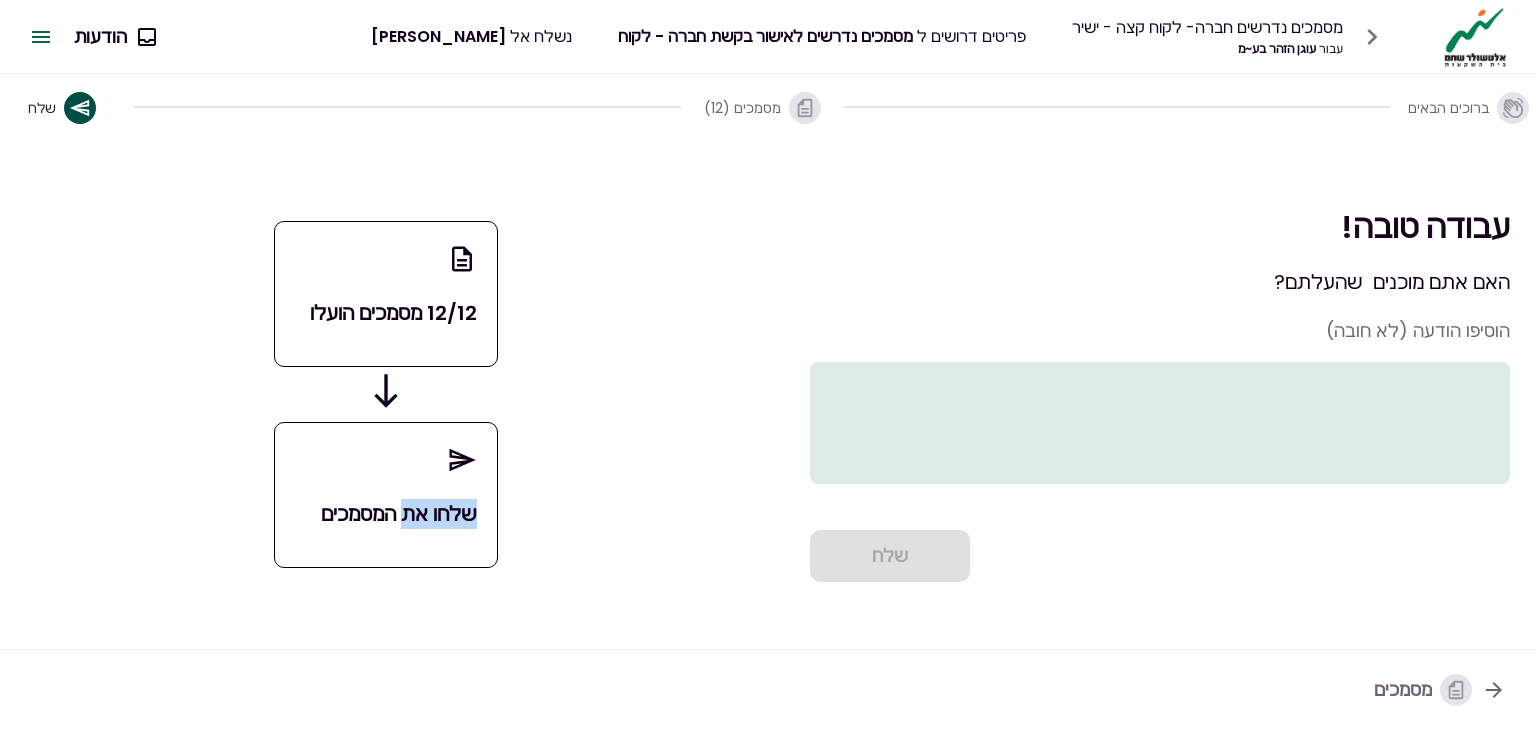click at bounding box center (80, 108) 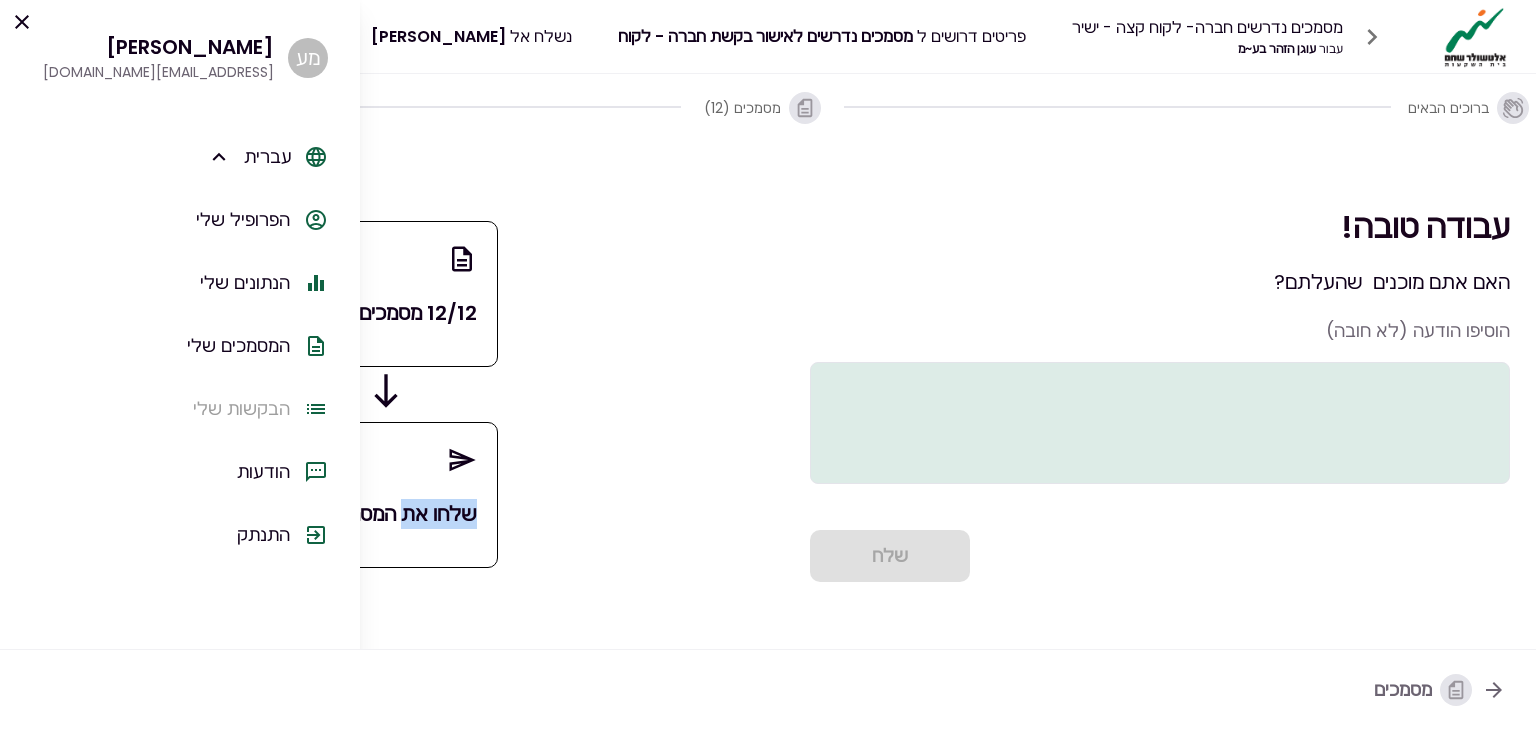 click on "עבודה טובה! האם אתם מוכנים     שהעלתם ? הוסיפו הודעה (לא חובה) שלח" at bounding box center [1160, 394] 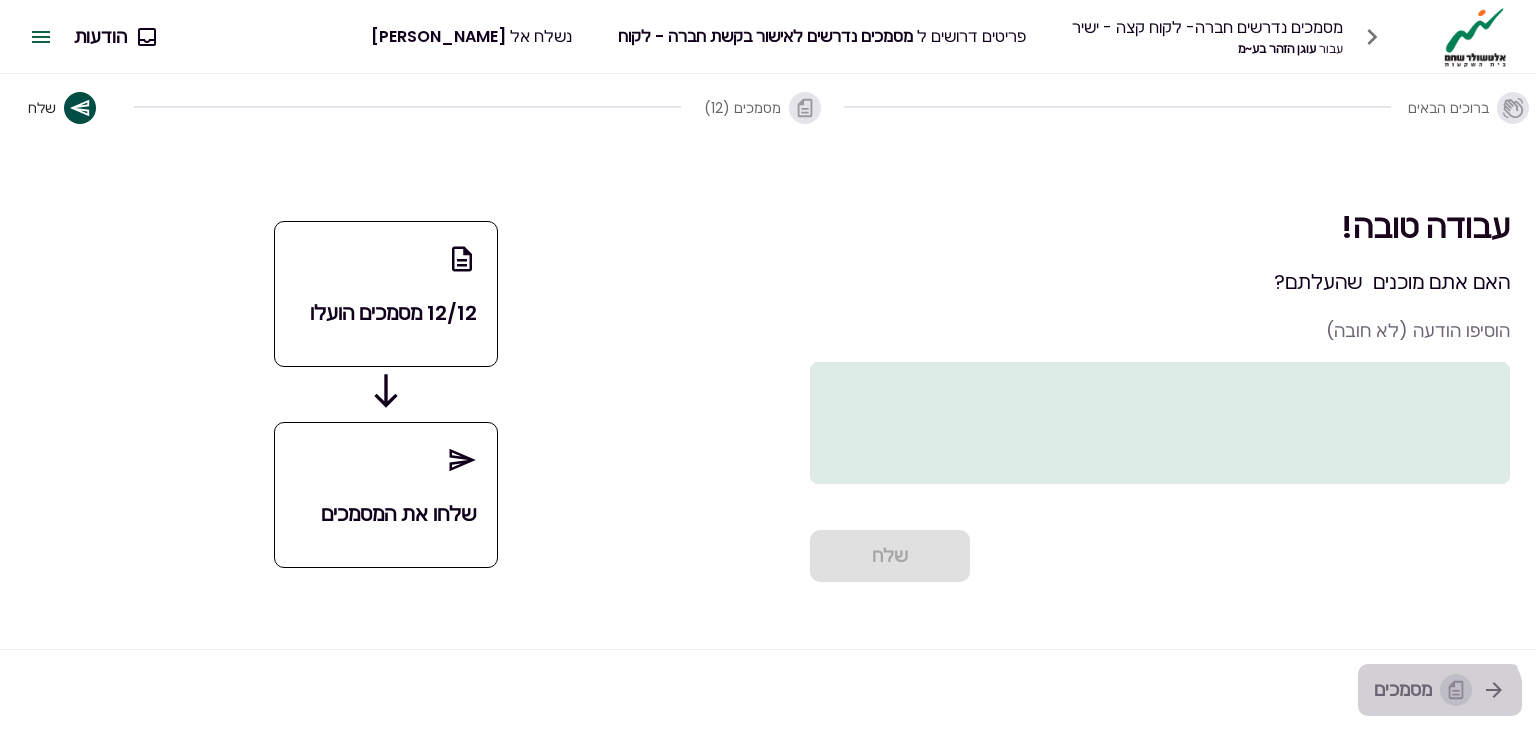 click on "מסמכים" at bounding box center (1423, 690) 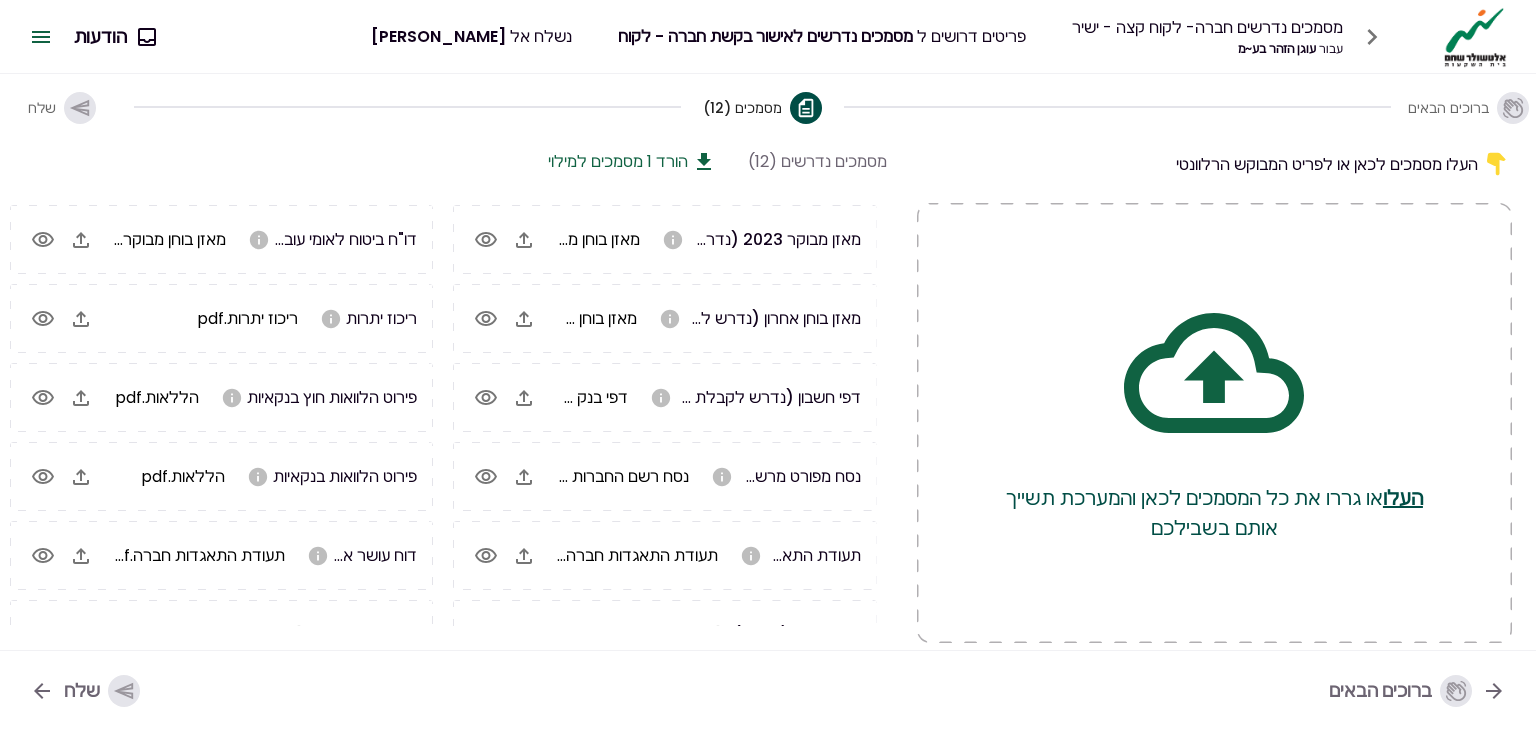 scroll, scrollTop: 87, scrollLeft: 0, axis: vertical 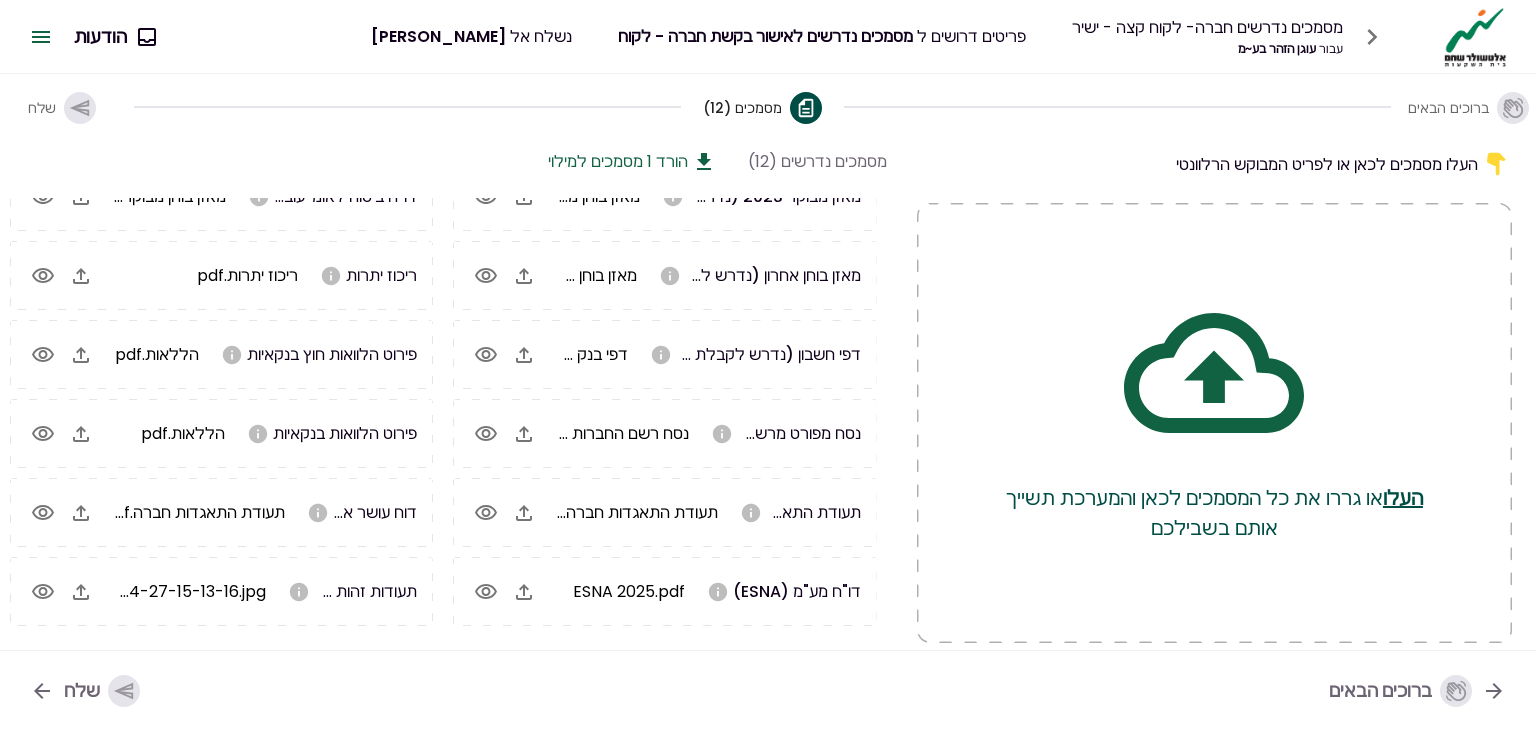 click on "ברוכים הבאים" at bounding box center [1400, 691] 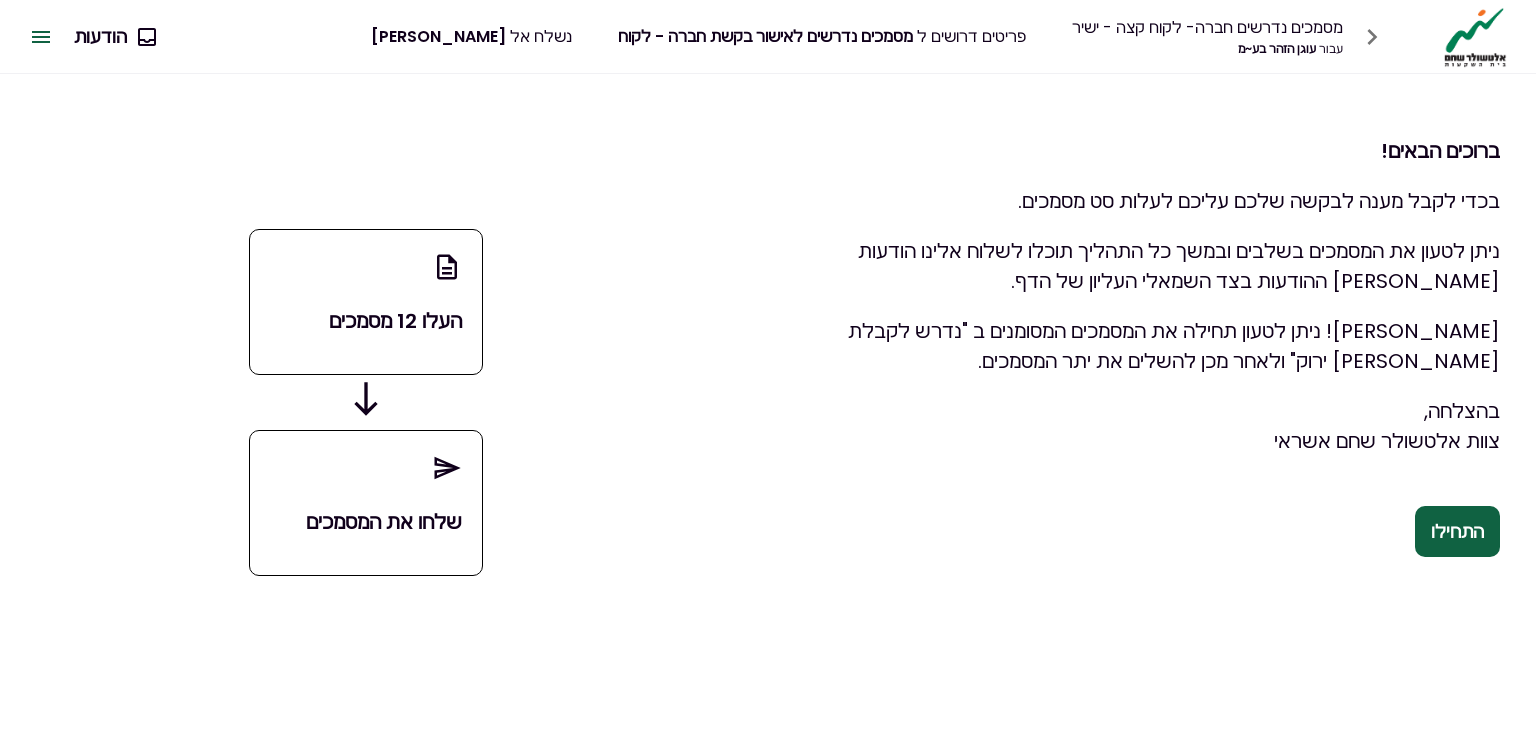 click on "שלחו את המסמכים" at bounding box center [366, 522] 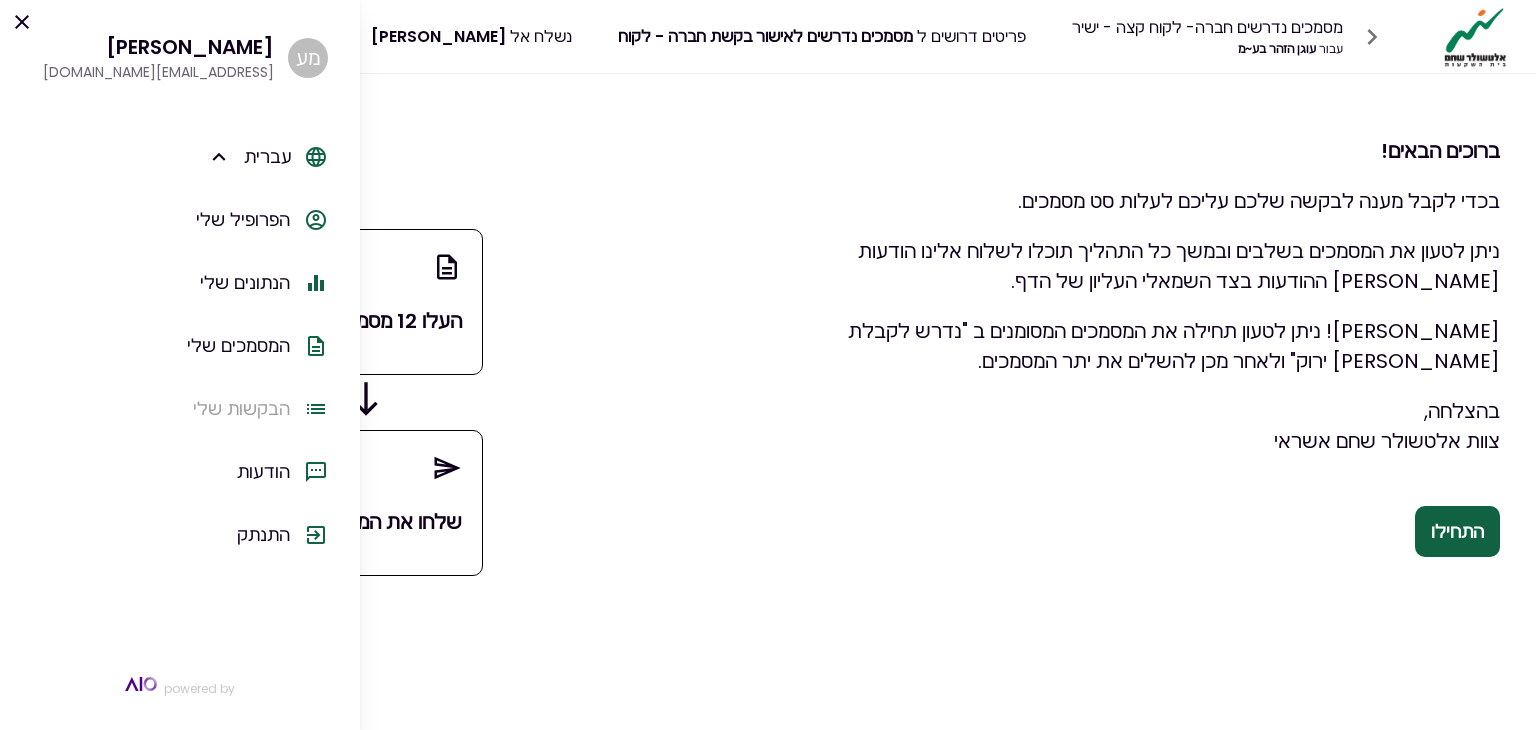 click on "הנתונים שלי" at bounding box center (245, 282) 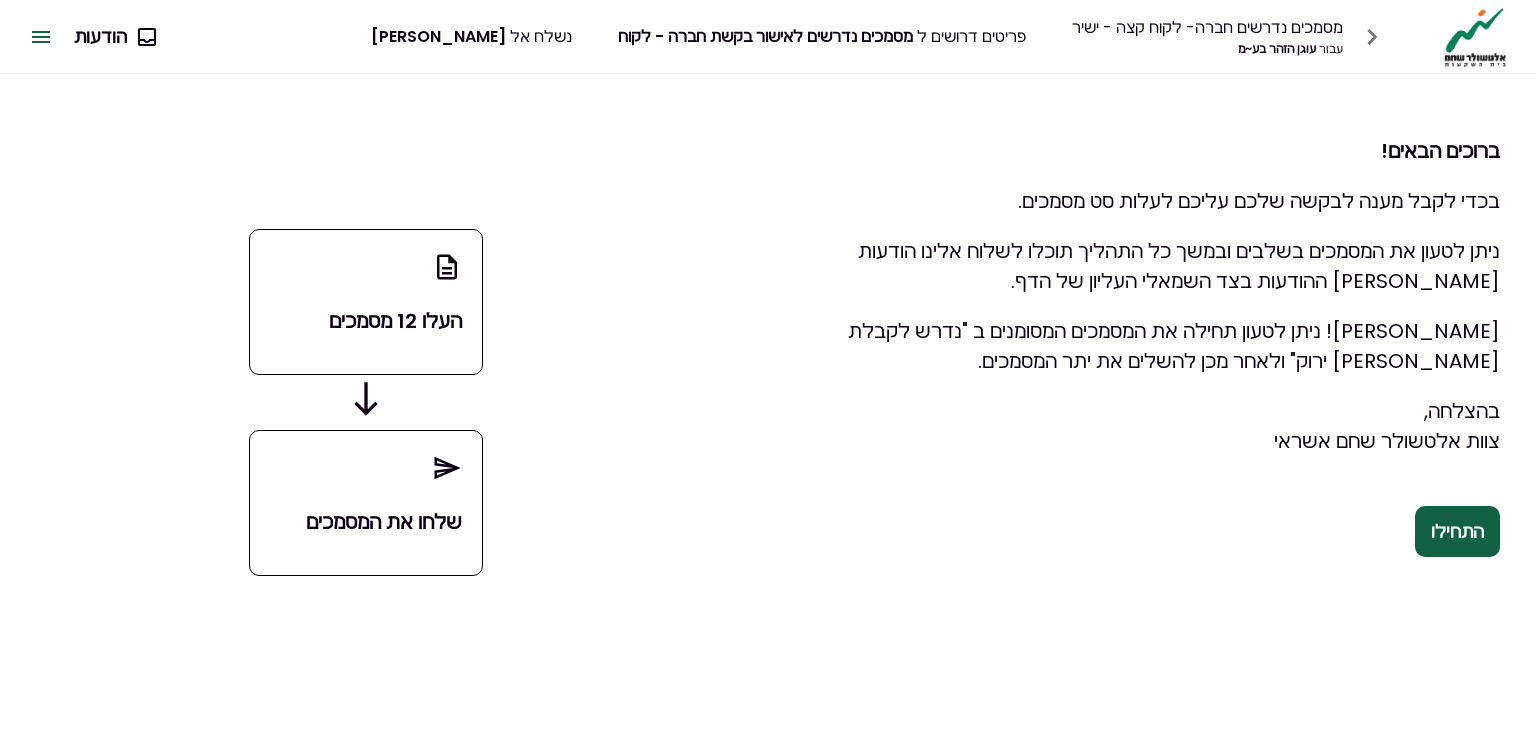click on "מסמכים נדרשים לאישור בקשת חברה - לקוח" at bounding box center (765, 36) 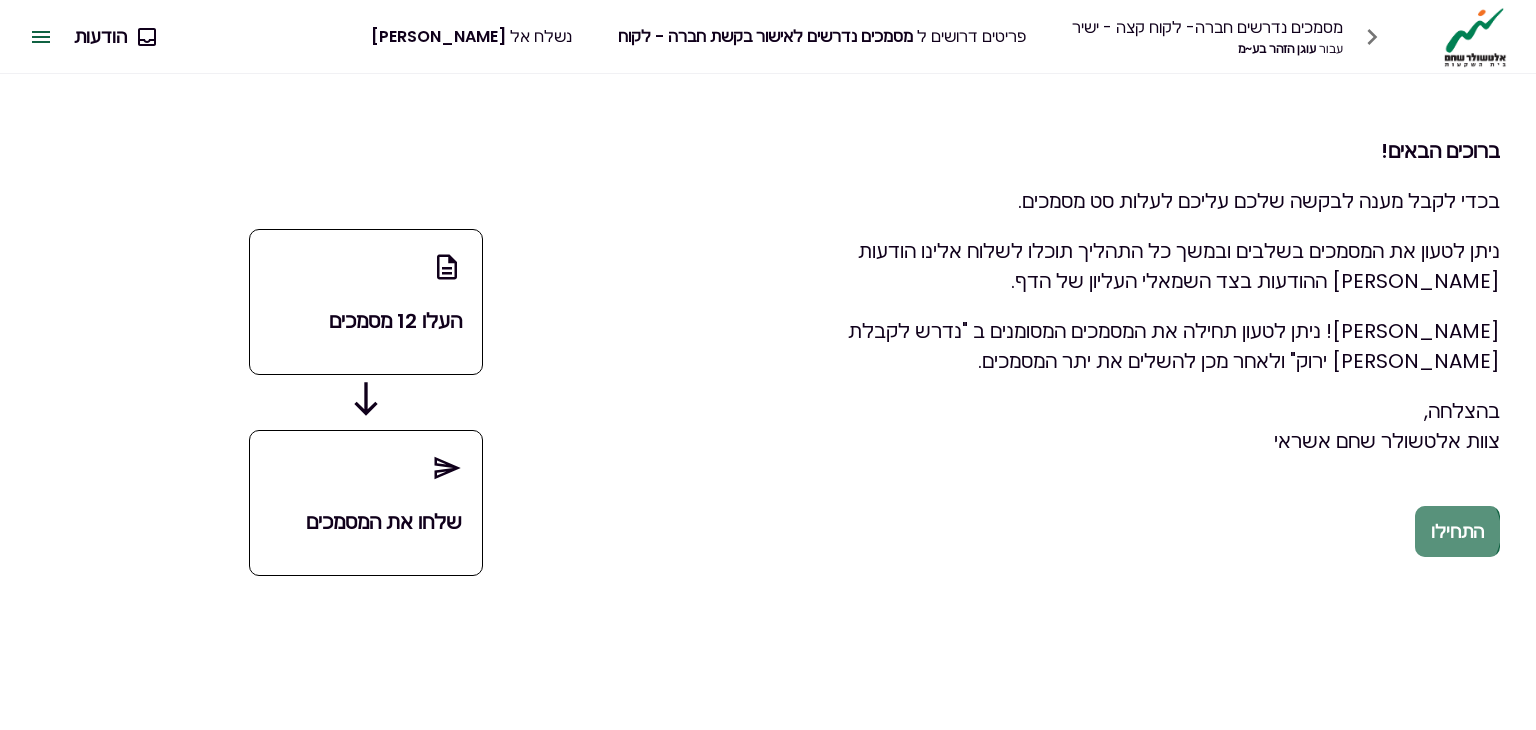 click on "התחילו" at bounding box center [1457, 532] 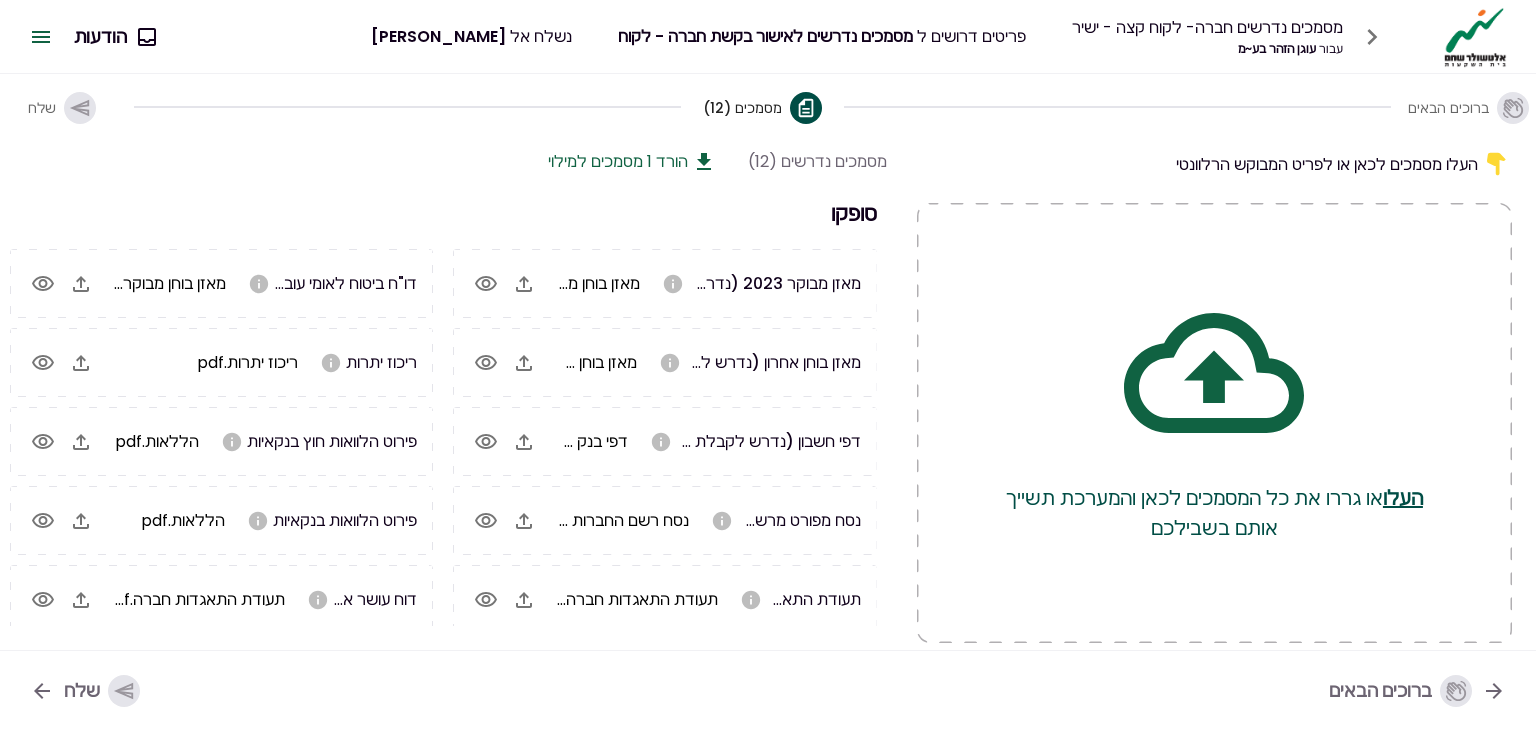click on "שלח" at bounding box center (102, 691) 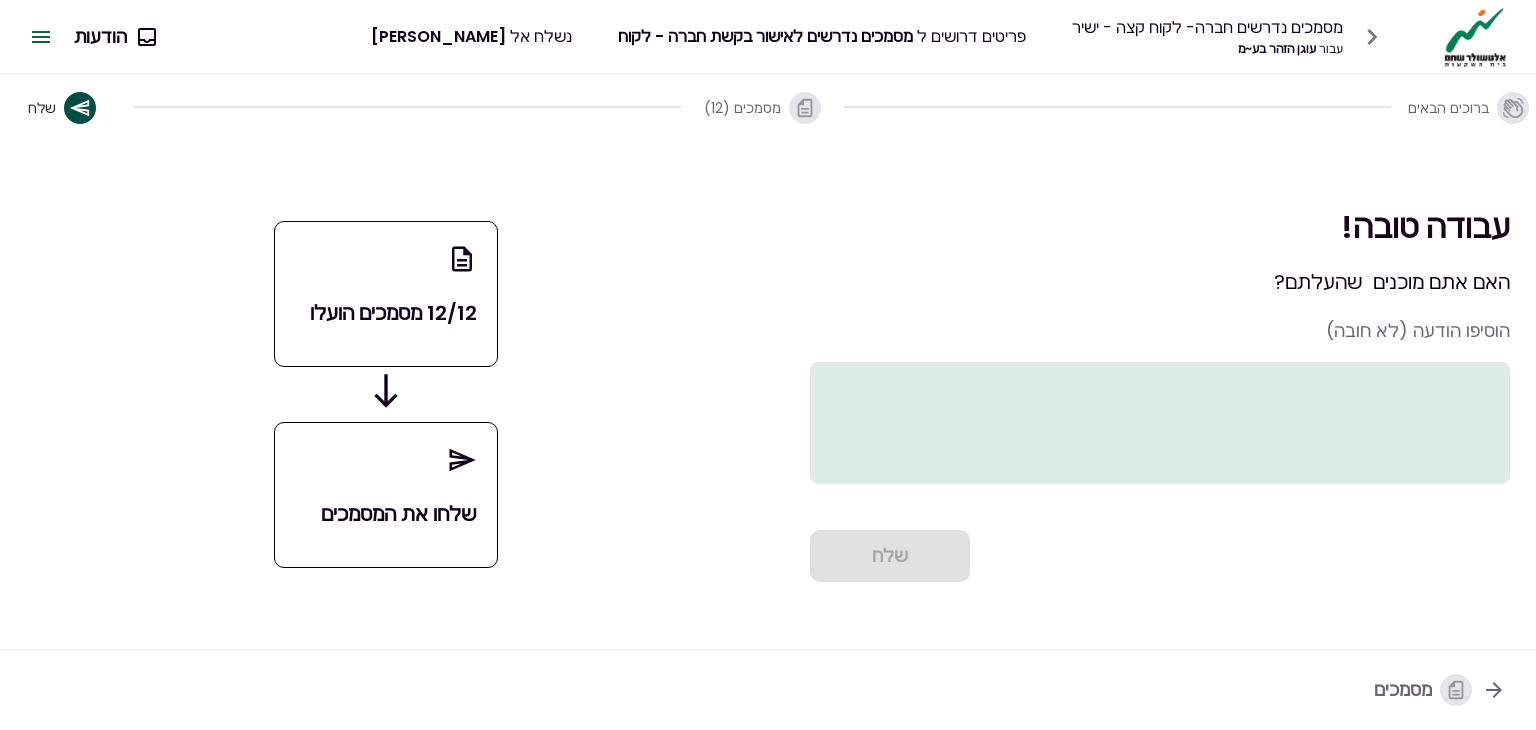 click on "שלחו את המסמכים" at bounding box center (386, 514) 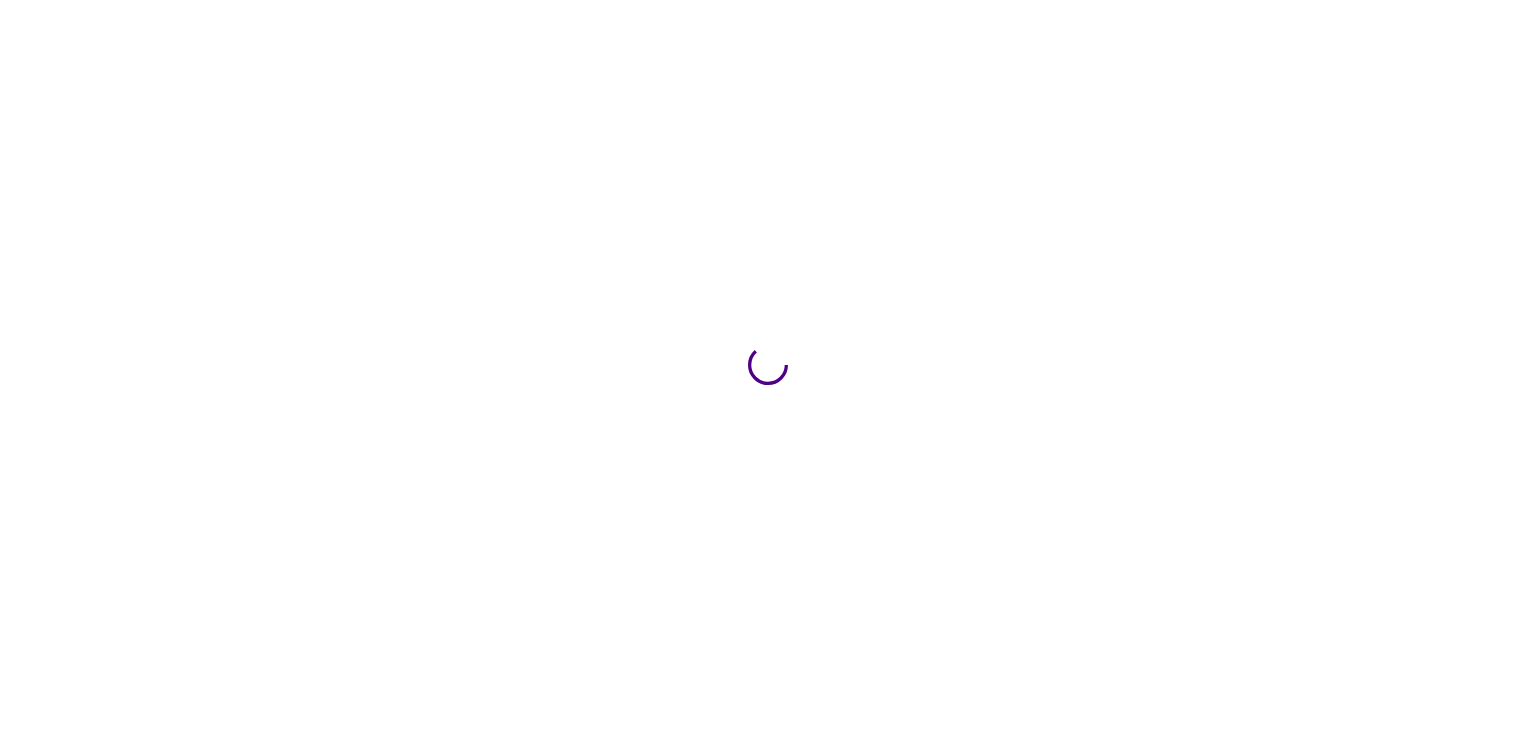 scroll, scrollTop: 0, scrollLeft: 0, axis: both 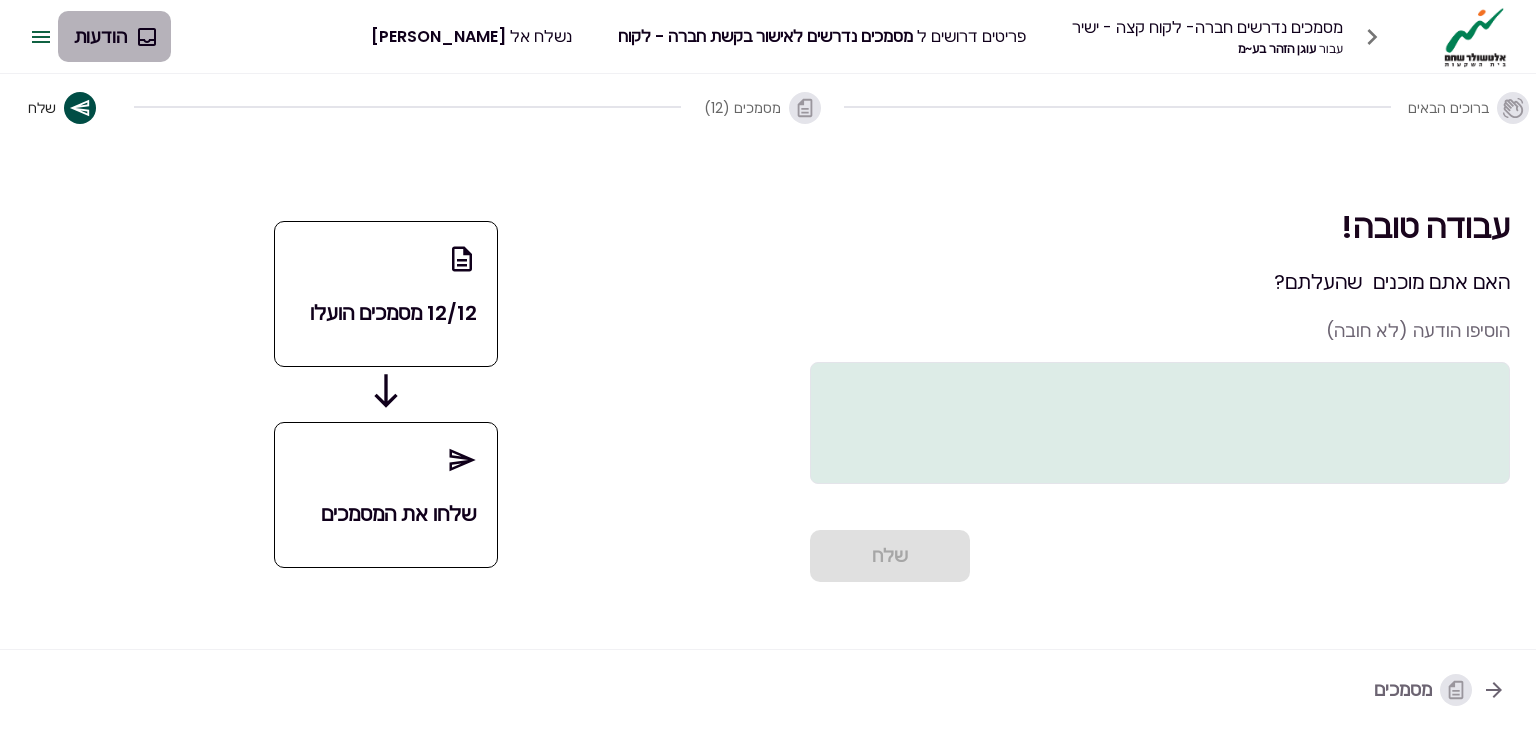 click on "הודעות" at bounding box center [114, 37] 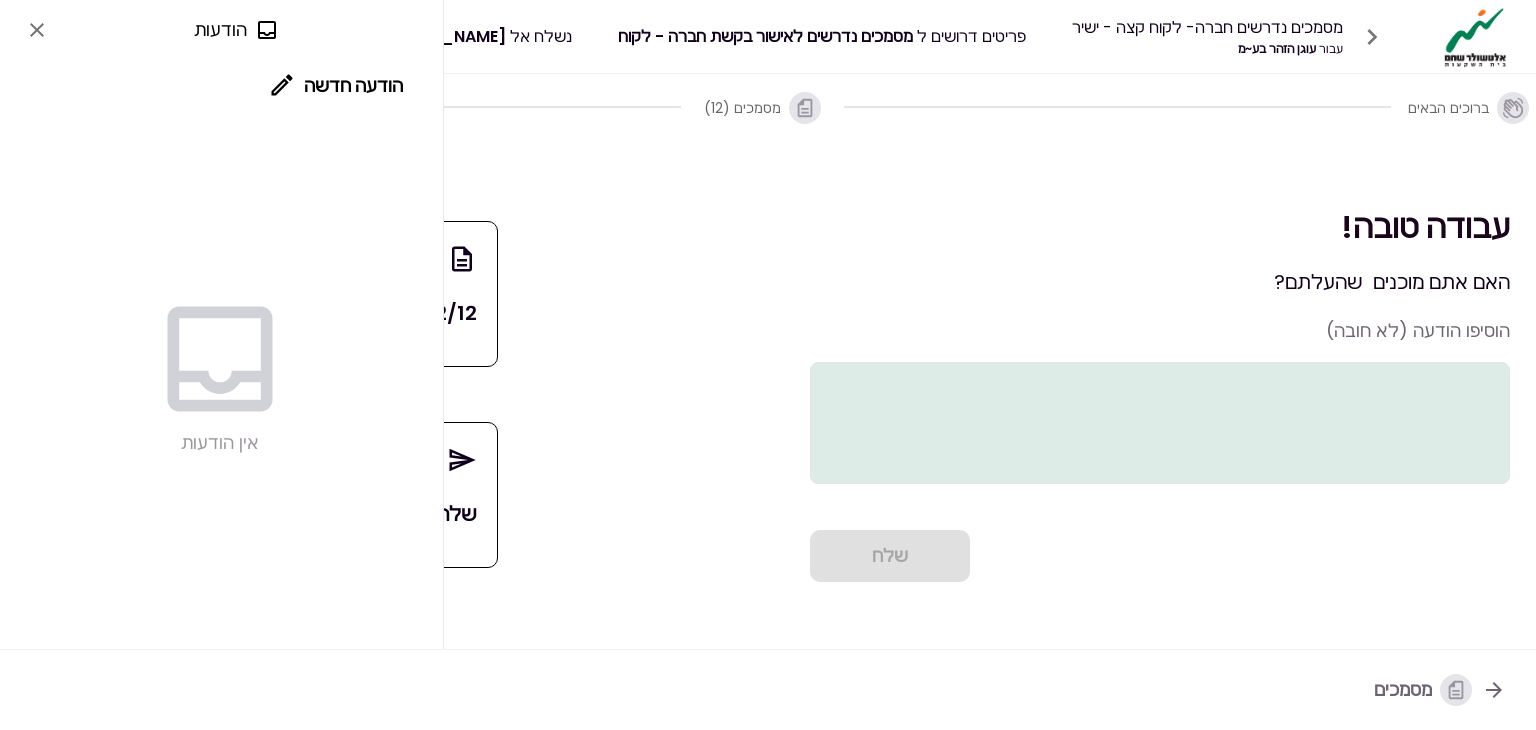 click 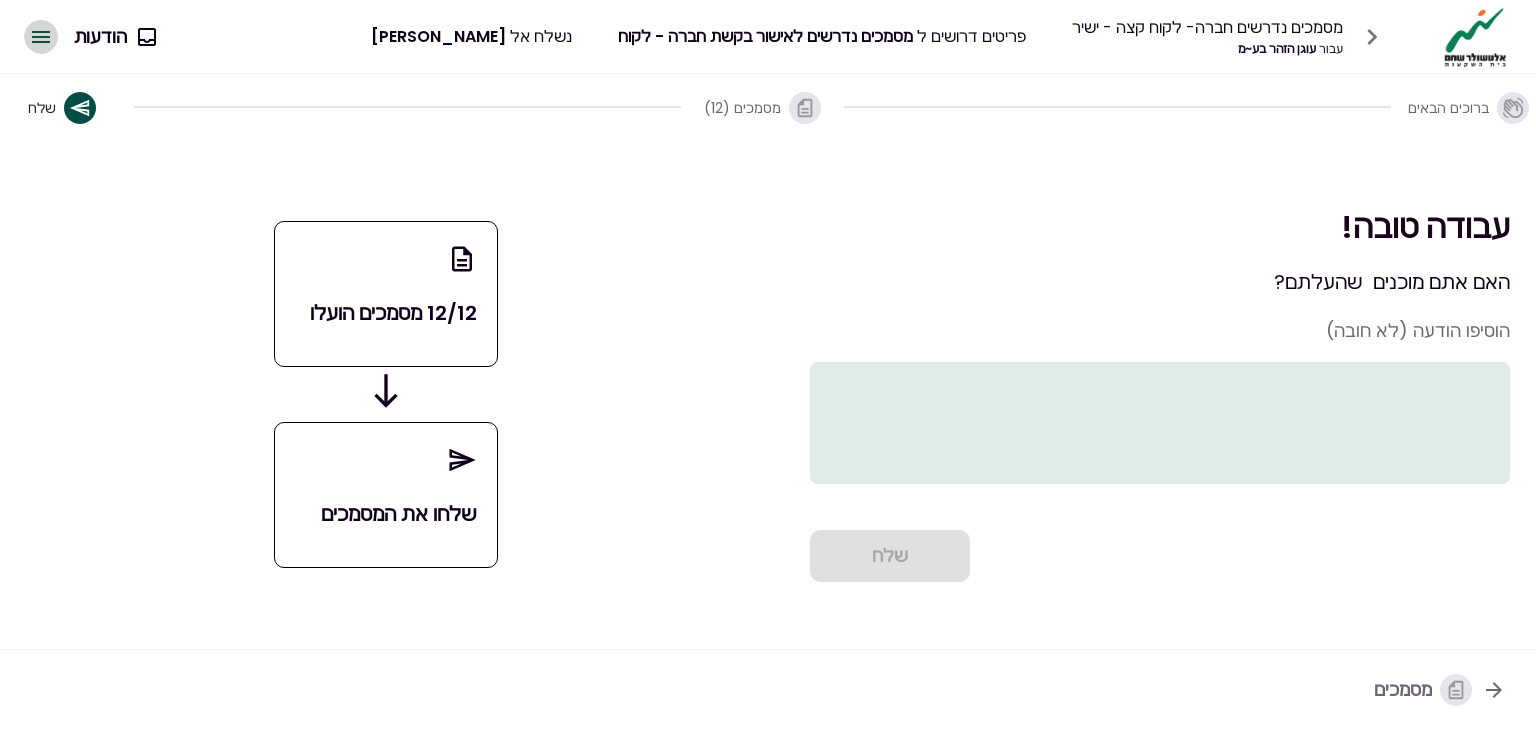 click 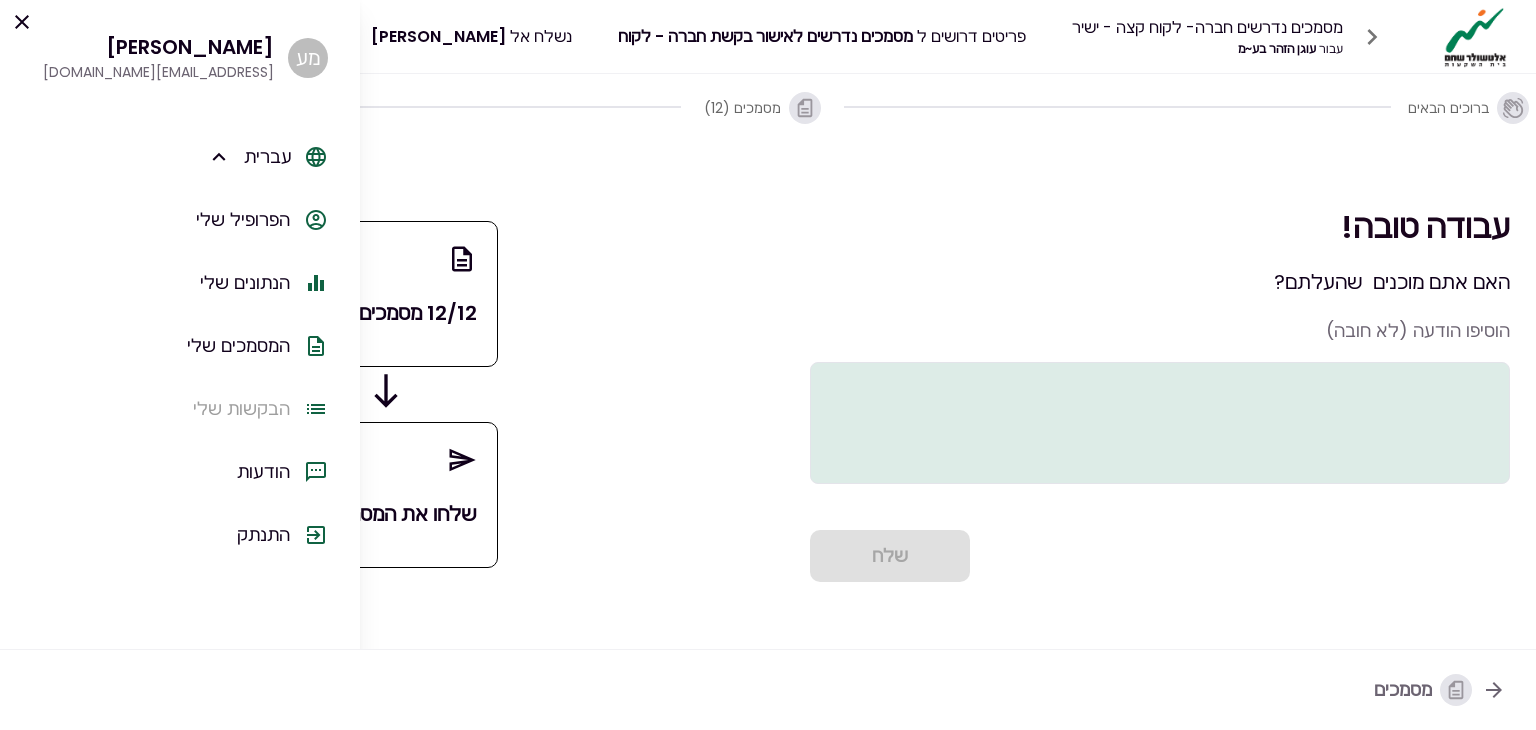 click on "הבקשות שלי" at bounding box center (241, 408) 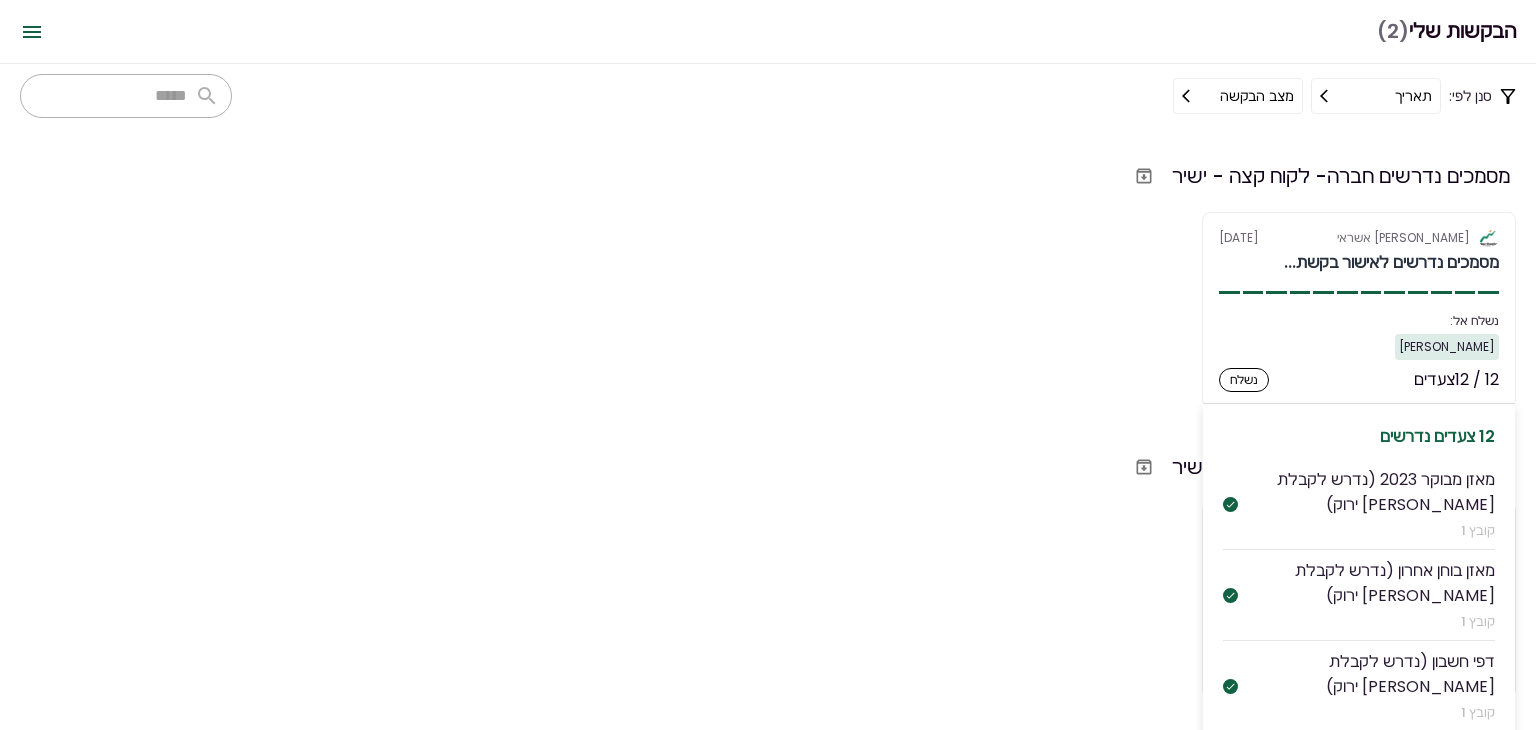 click on "אלטשולר שחם אשראי [DATE] מסמכים נדרשים לאישור בקשת... נשלח אל: [PERSON_NAME] 12 / 12  צעדים נשלח 12   צעדים נדרשים מאזן מבוקר 2023 (נדרש לקבלת [PERSON_NAME] ירוק) קובץ 1 מאזן בוחן אחרון (נדרש לקבלת [PERSON_NAME] ירוק) קובץ 1 דפי חשבון (נדרש לקבלת [PERSON_NAME] ירוק) קובץ 1 נסח מפורט מרשם החברות קובץ 1 תעודת התאגדות קובץ 1 דו"ח מע"מ (ESNA) קובץ 1 דו"ח ביטוח לאומי עובדים (טופס 102) קובץ 1 ריכוז יתרות קובץ 1 פירוט הלוואות חוץ בנקאיות קובץ 1 פירוט הלוואות בנקאיות קובץ 1 דוח עושר אישי קובץ 1 תעודות זהות של בעלי החברה קובץ 1" at bounding box center [1359, 309] 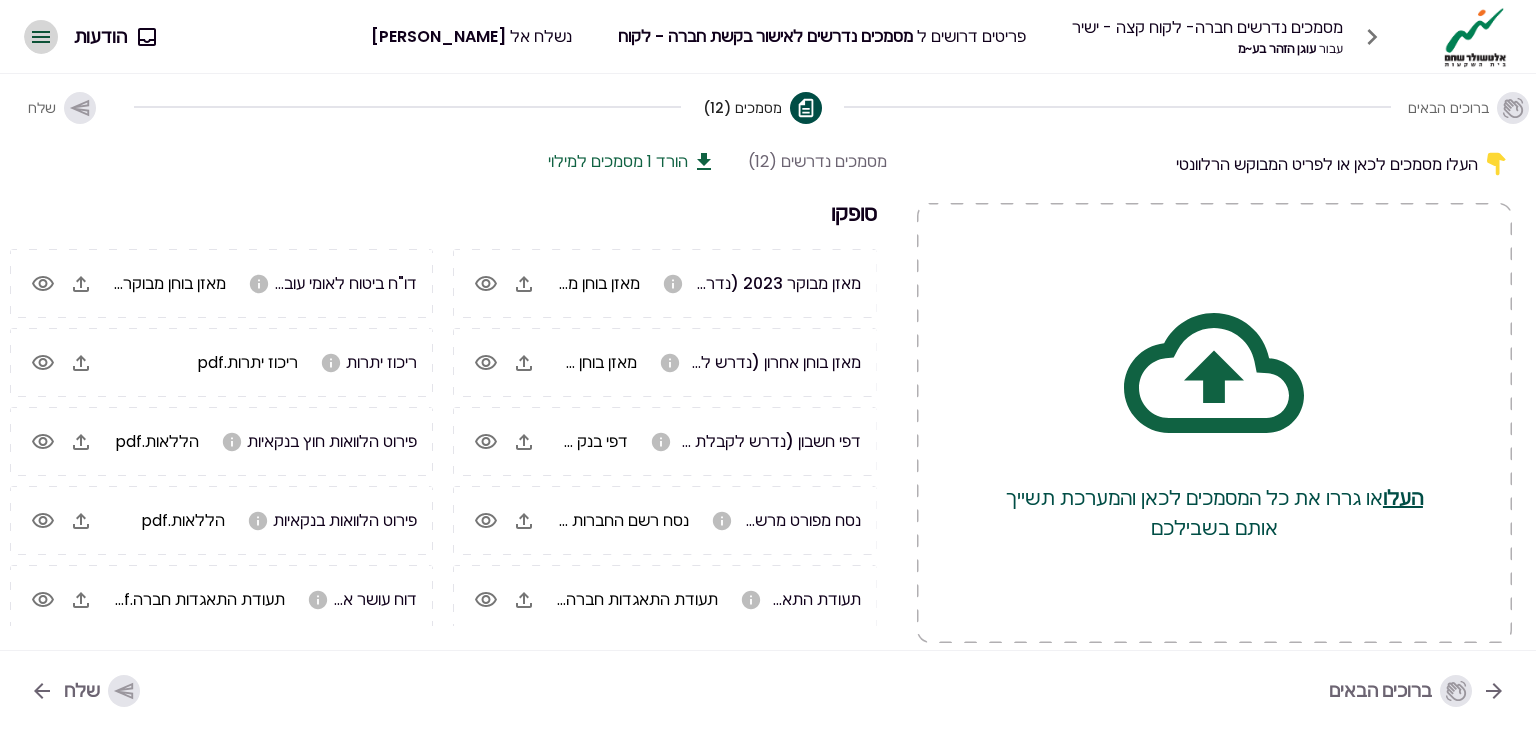 click 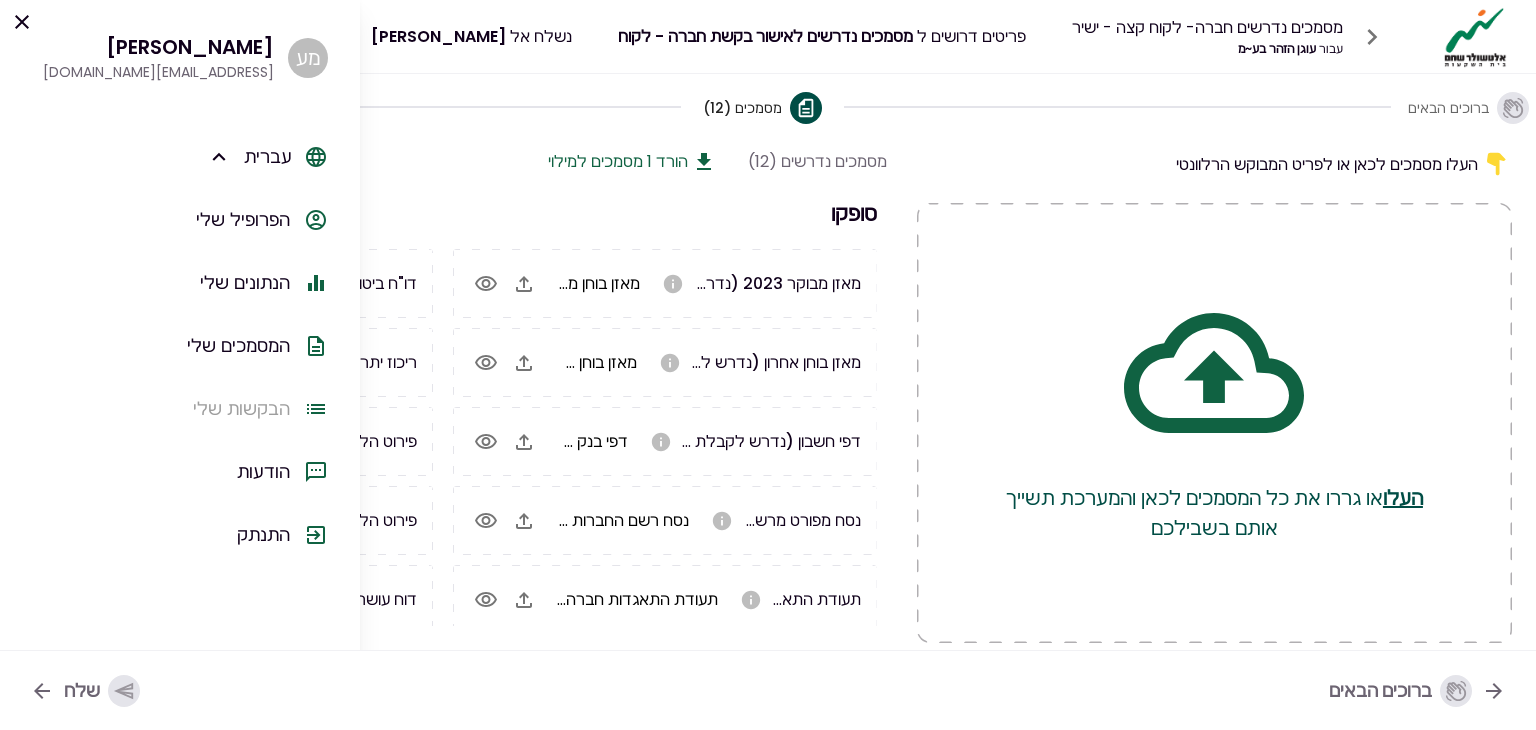 click on "הבקשות שלי" at bounding box center [241, 408] 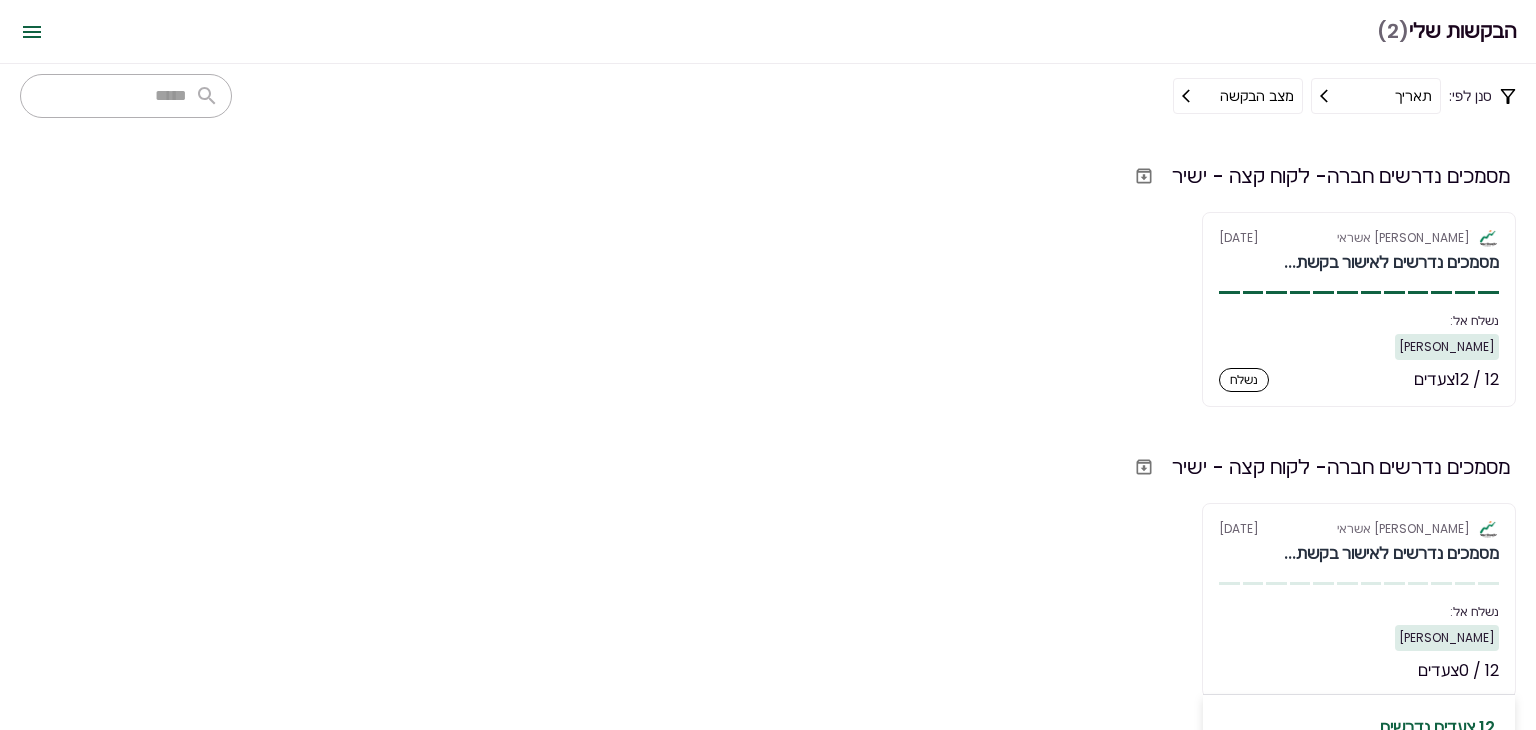 click on "אלטשולר שחם אשראי [DATE] מסמכים נדרשים לאישור בקשת... נשלח אל: [PERSON_NAME] 12 / 0  צעדים לא הותחל 12   צעדים נדרשים מאזן מבוקר 2023 (נדרש לקבלת [PERSON_NAME] ירוק) אין קבצים מאזן בוחן אחרון (נדרש לקבלת [PERSON_NAME] ירוק) אין קבצים דפי חשבון (נדרש לקבלת [PERSON_NAME] ירוק) אין קבצים נסח מפורט מרשם החברות אין קבצים תעודת התאגדות אין קבצים דו"ח מע"מ (ESNA) אין קבצים דו"ח ביטוח לאומי עובדים (טופס 102) אין קבצים ריכוז יתרות אין קבצים פירוט הלוואות חוץ בנקאיות אין קבצים פירוט הלוואות בנקאיות אין קבצים דוח עושר אישי אין קבצים תעודות זהות של בעלי החברה אין קבצים" at bounding box center (1359, 600) 